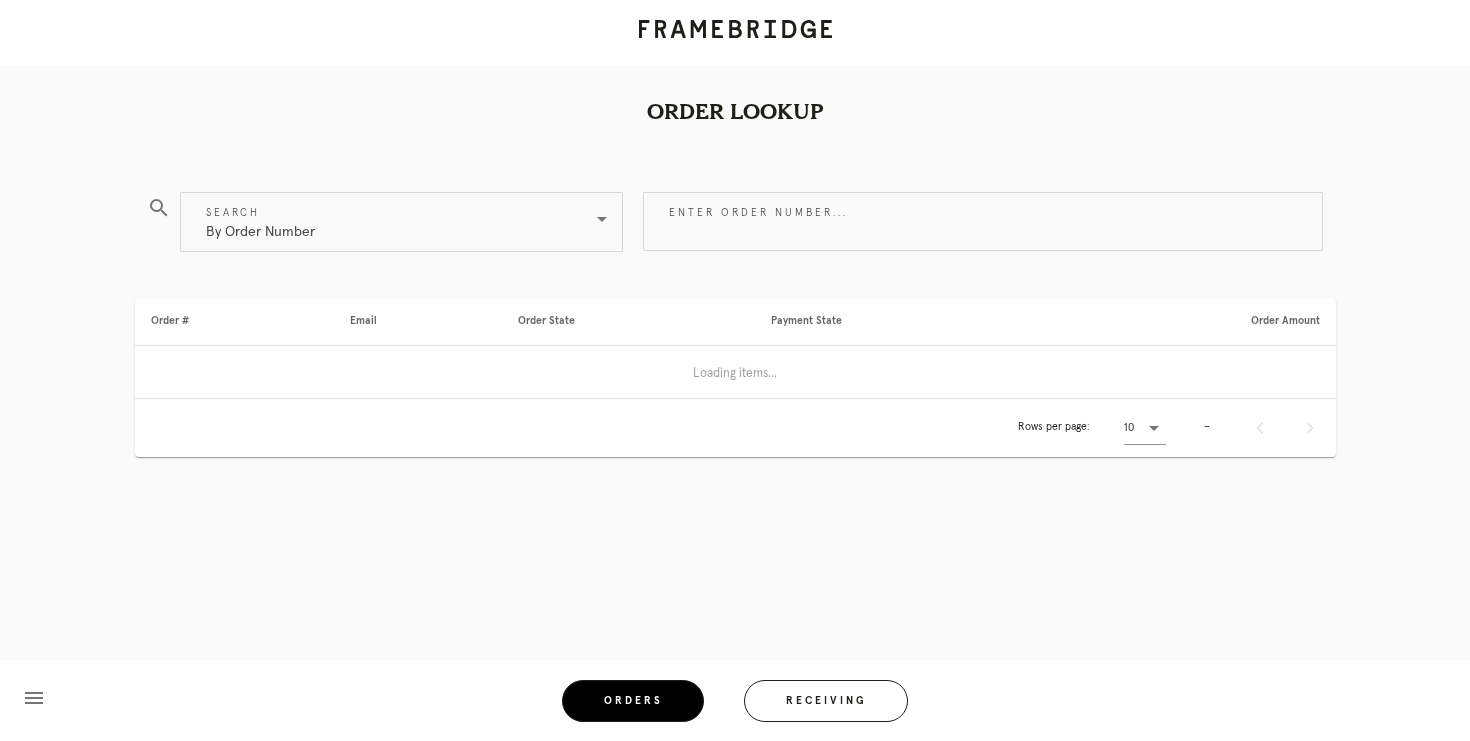 scroll, scrollTop: 0, scrollLeft: 0, axis: both 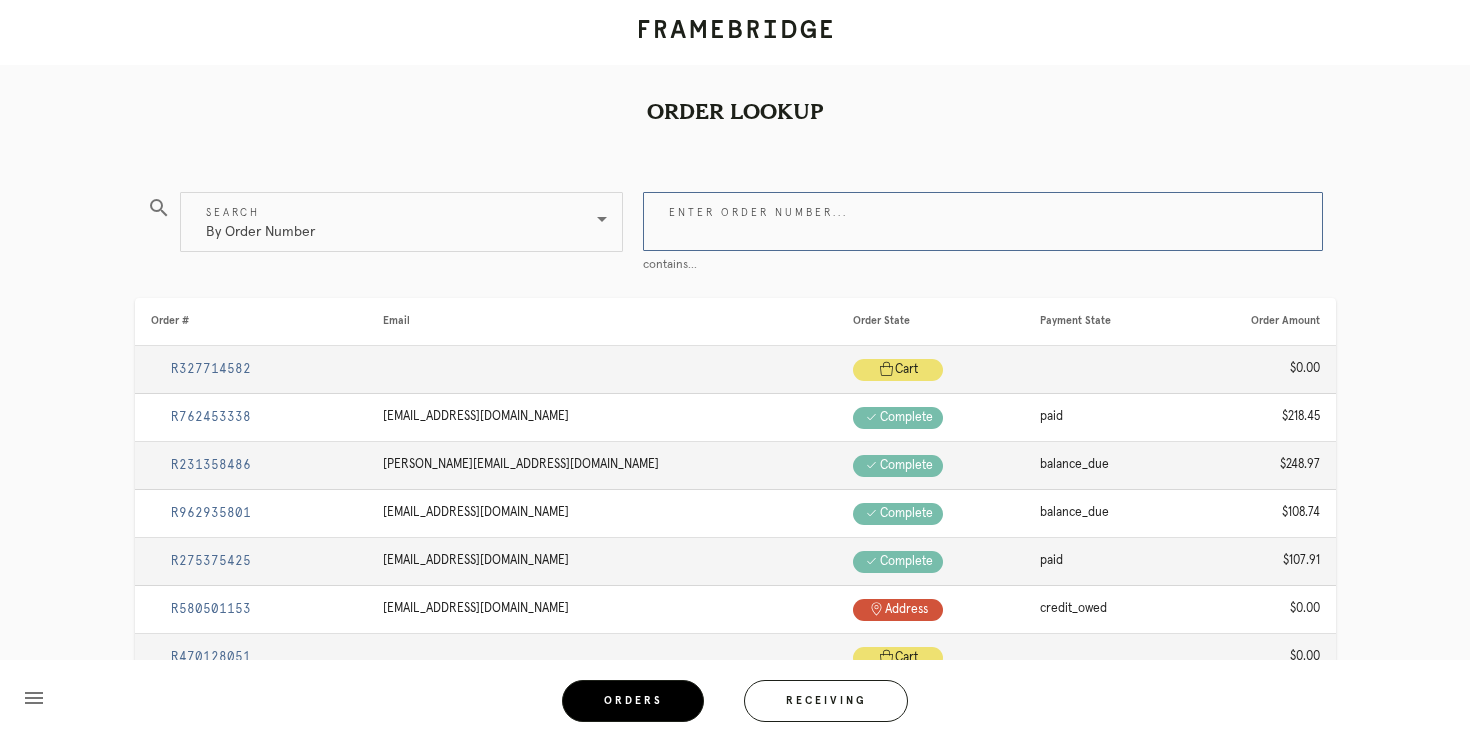 click on "Enter order number..." at bounding box center (983, 221) 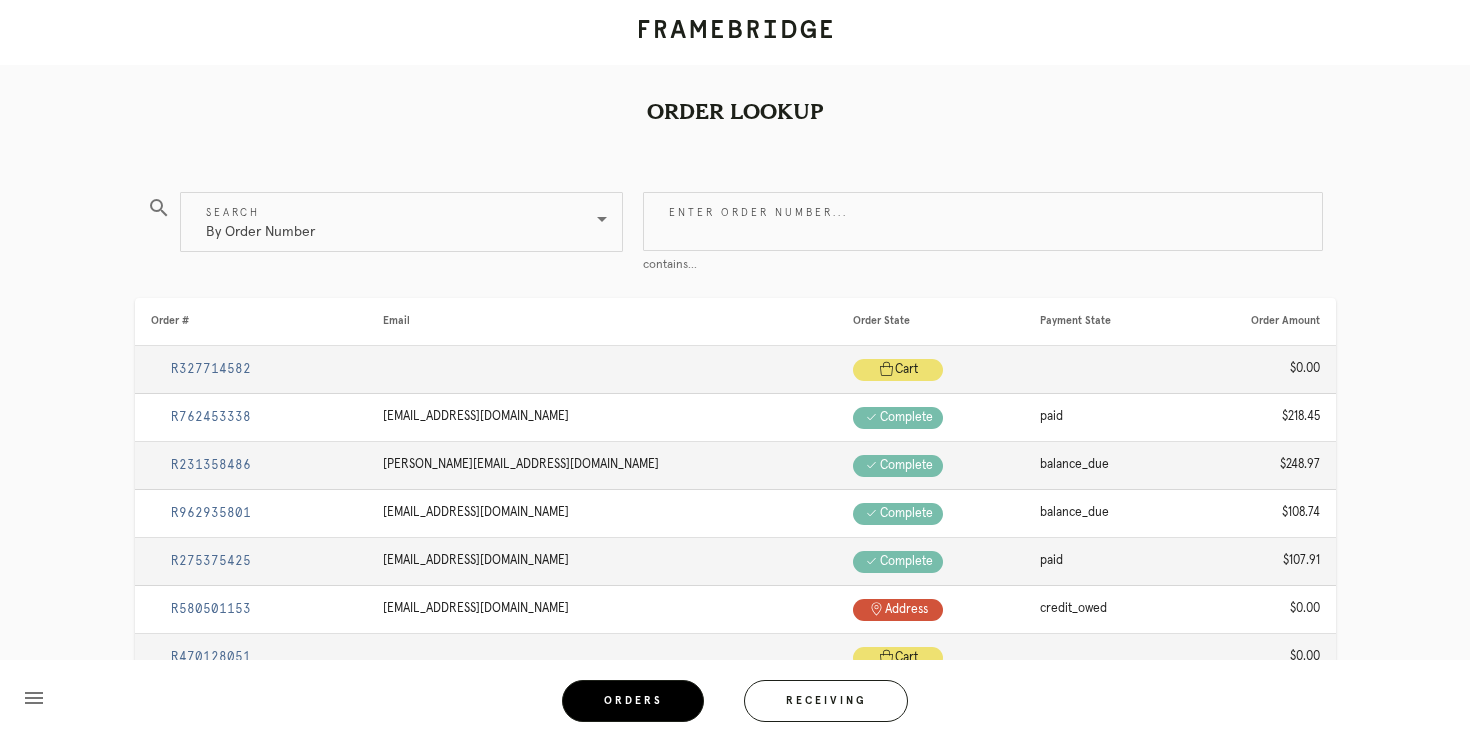 paste on "R215951032" 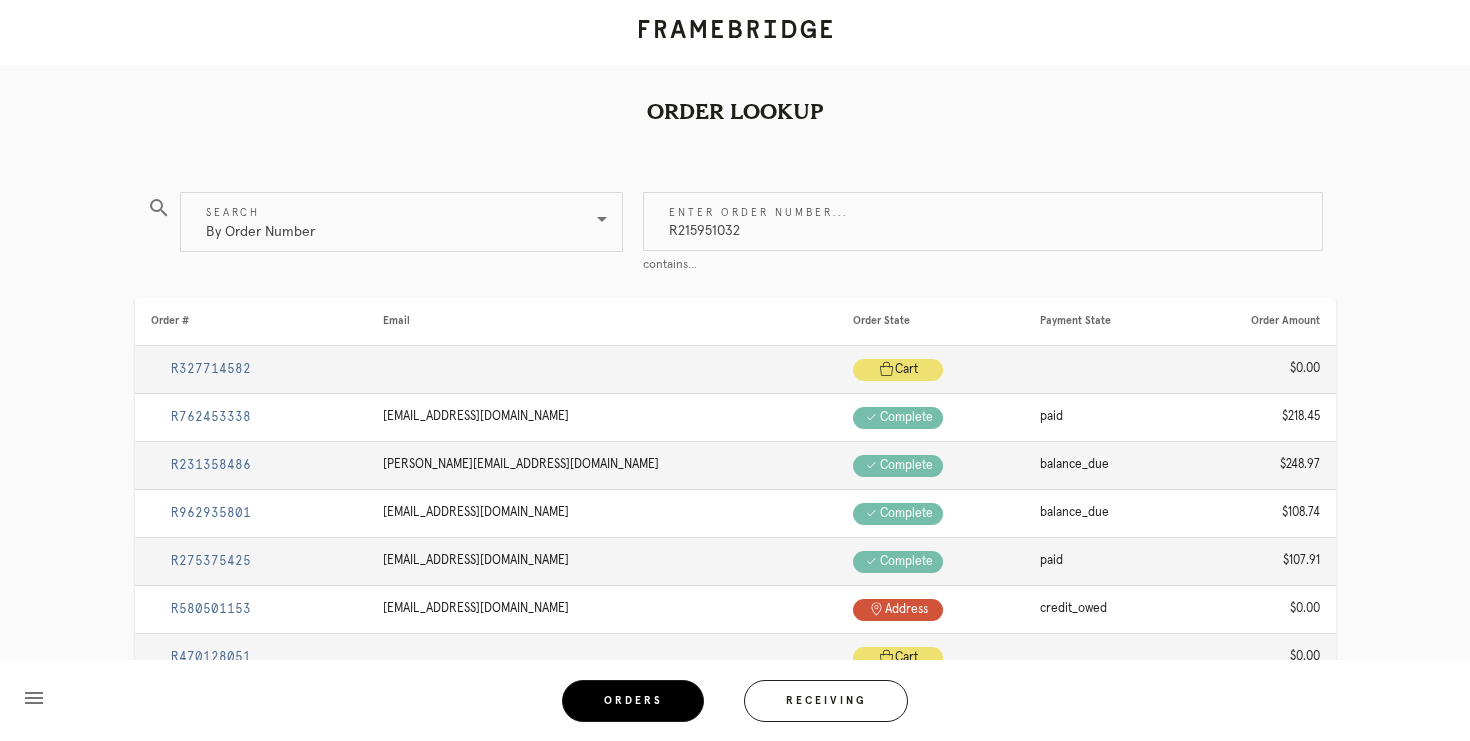 type on "R215951032" 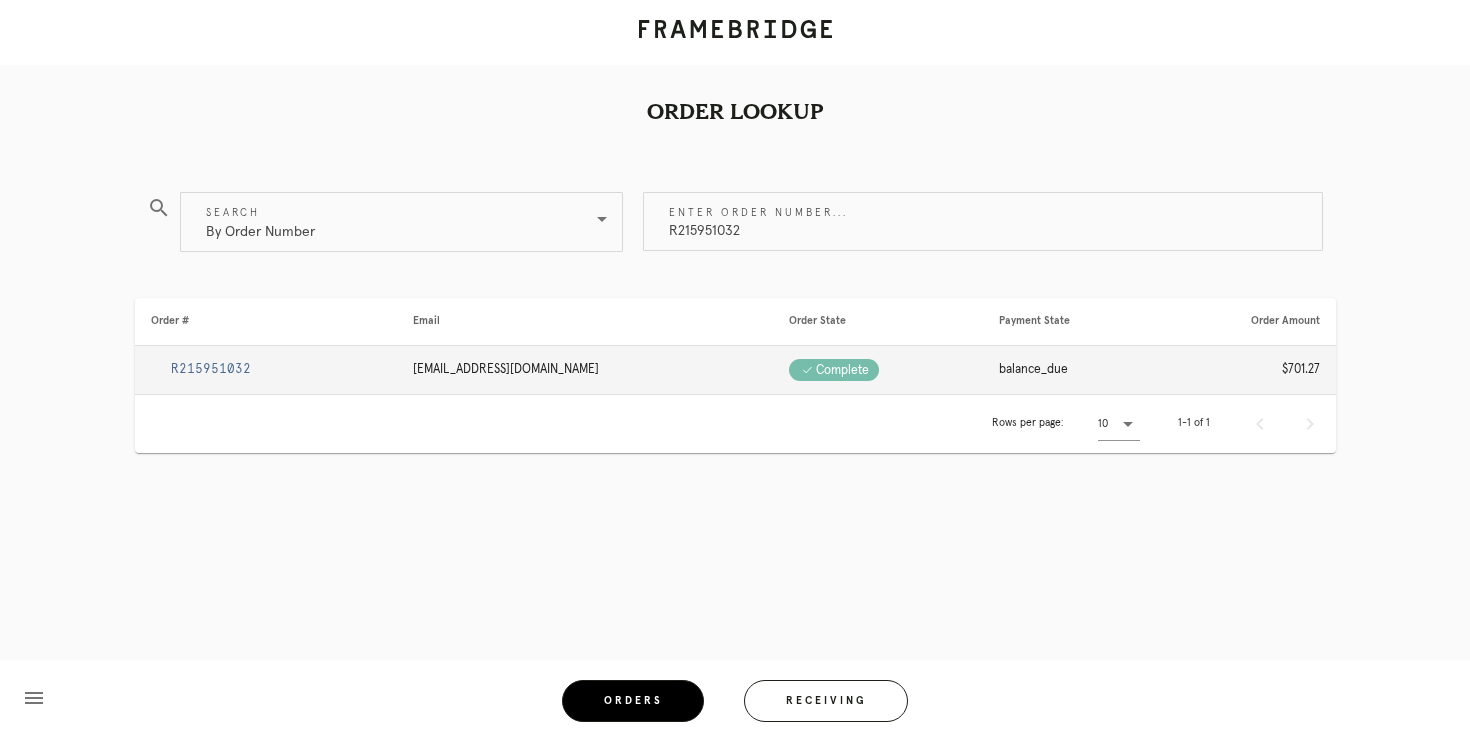 click on "R215951032" at bounding box center [211, 369] 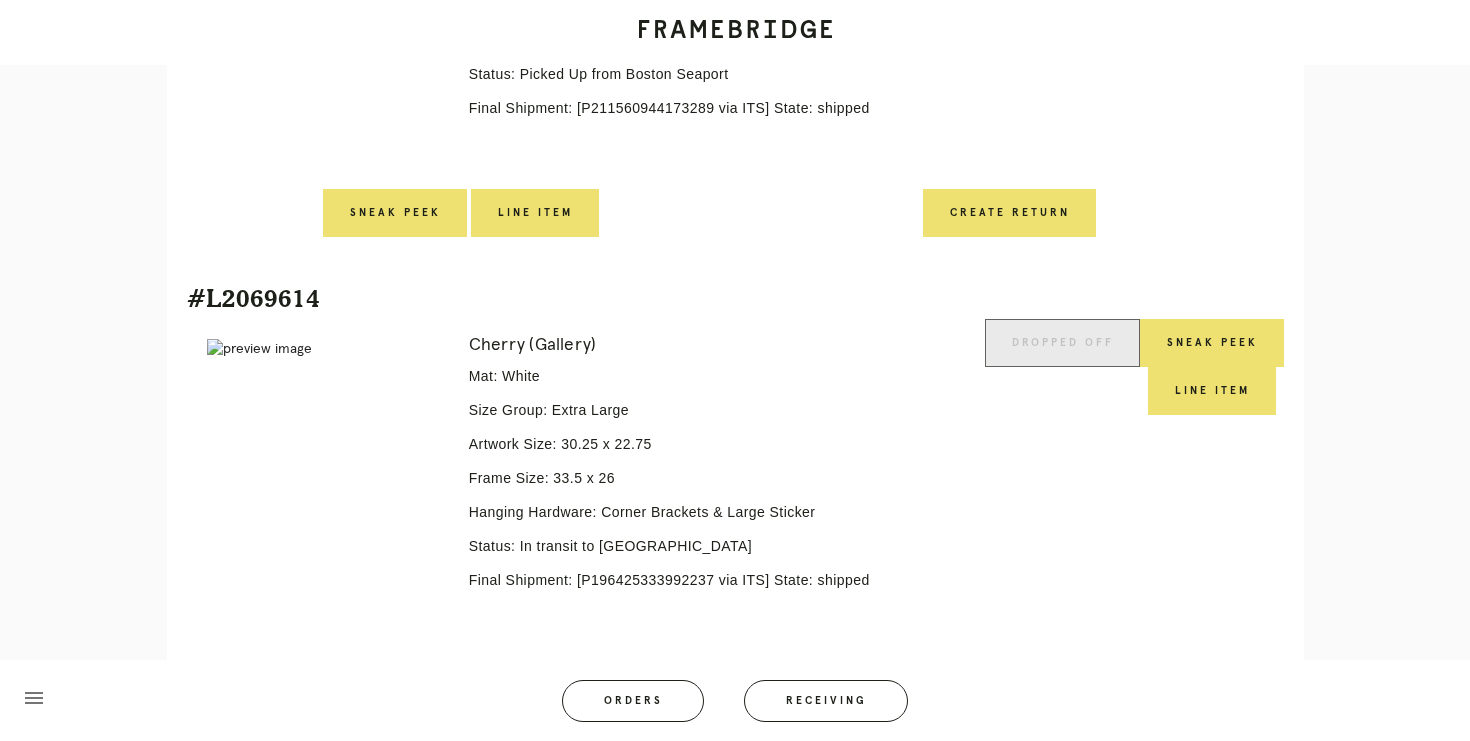 scroll, scrollTop: 846, scrollLeft: 0, axis: vertical 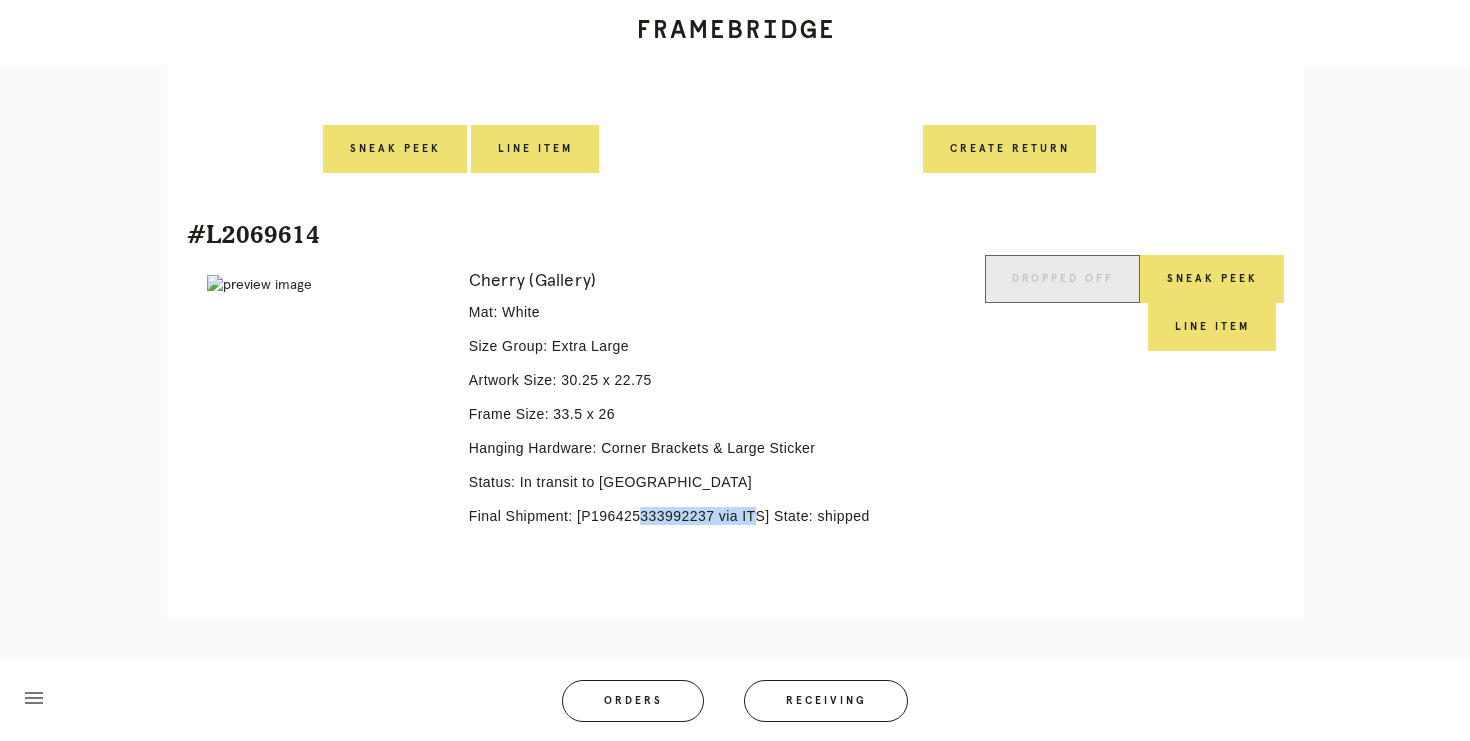drag, startPoint x: 715, startPoint y: 517, endPoint x: 581, endPoint y: 516, distance: 134.00374 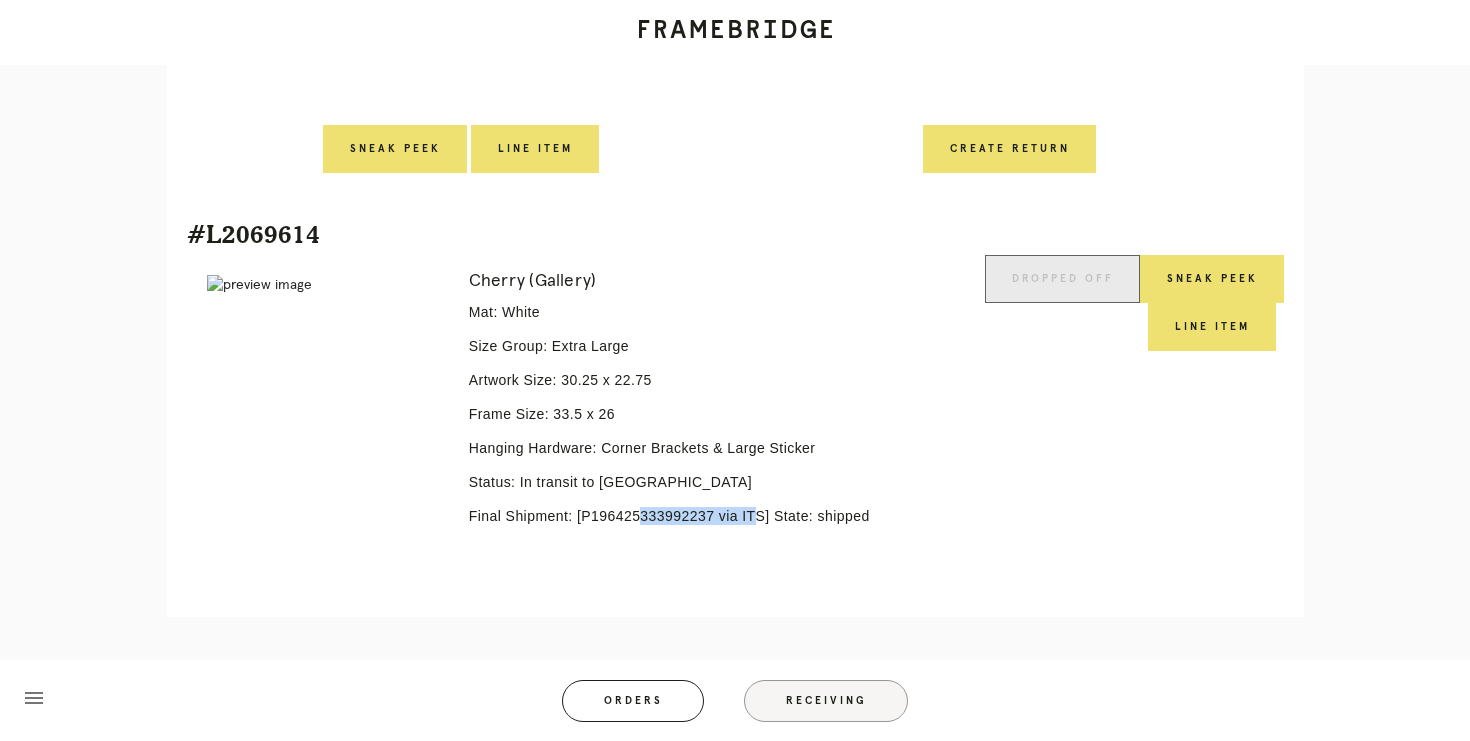 click on "Receiving" at bounding box center (826, 701) 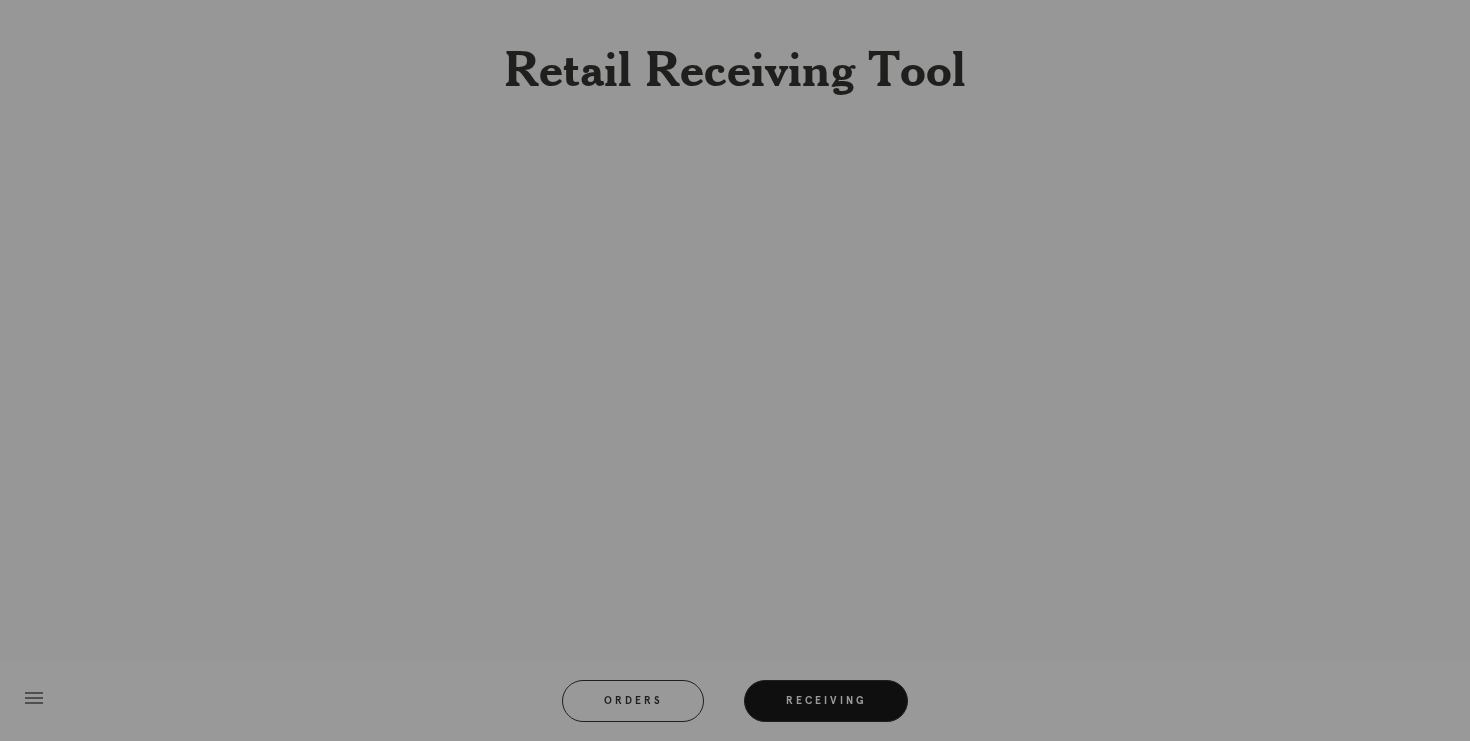 scroll, scrollTop: 0, scrollLeft: 0, axis: both 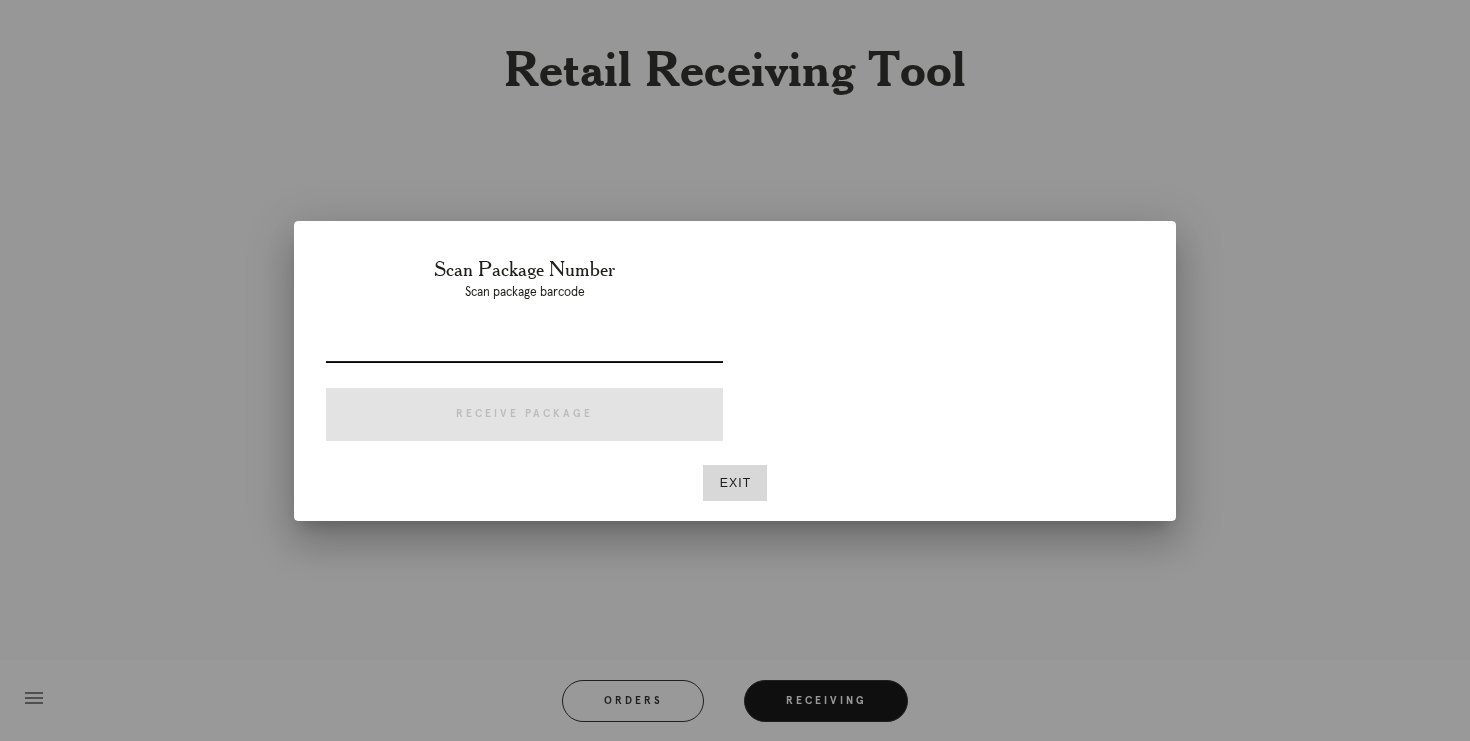 click at bounding box center (524, 346) 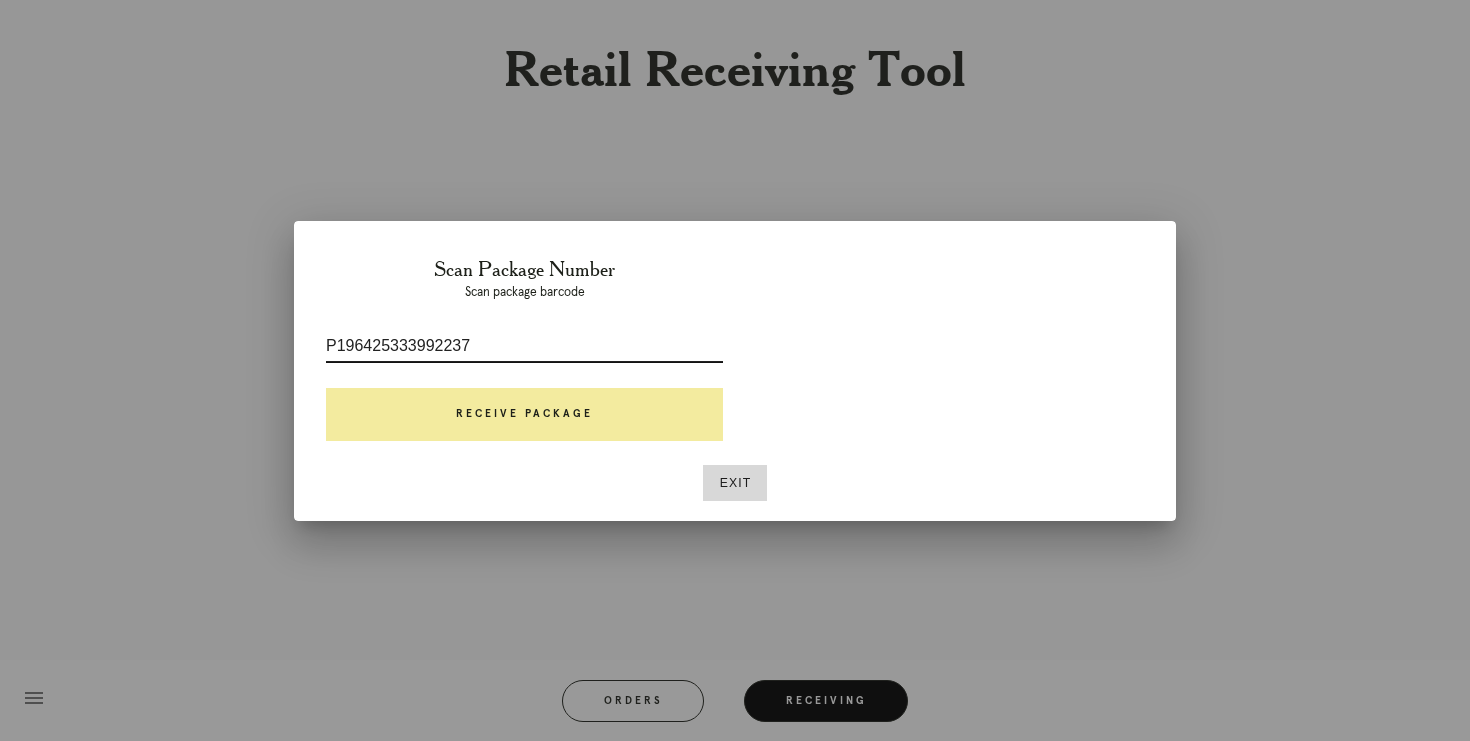 type on "P196425333992237" 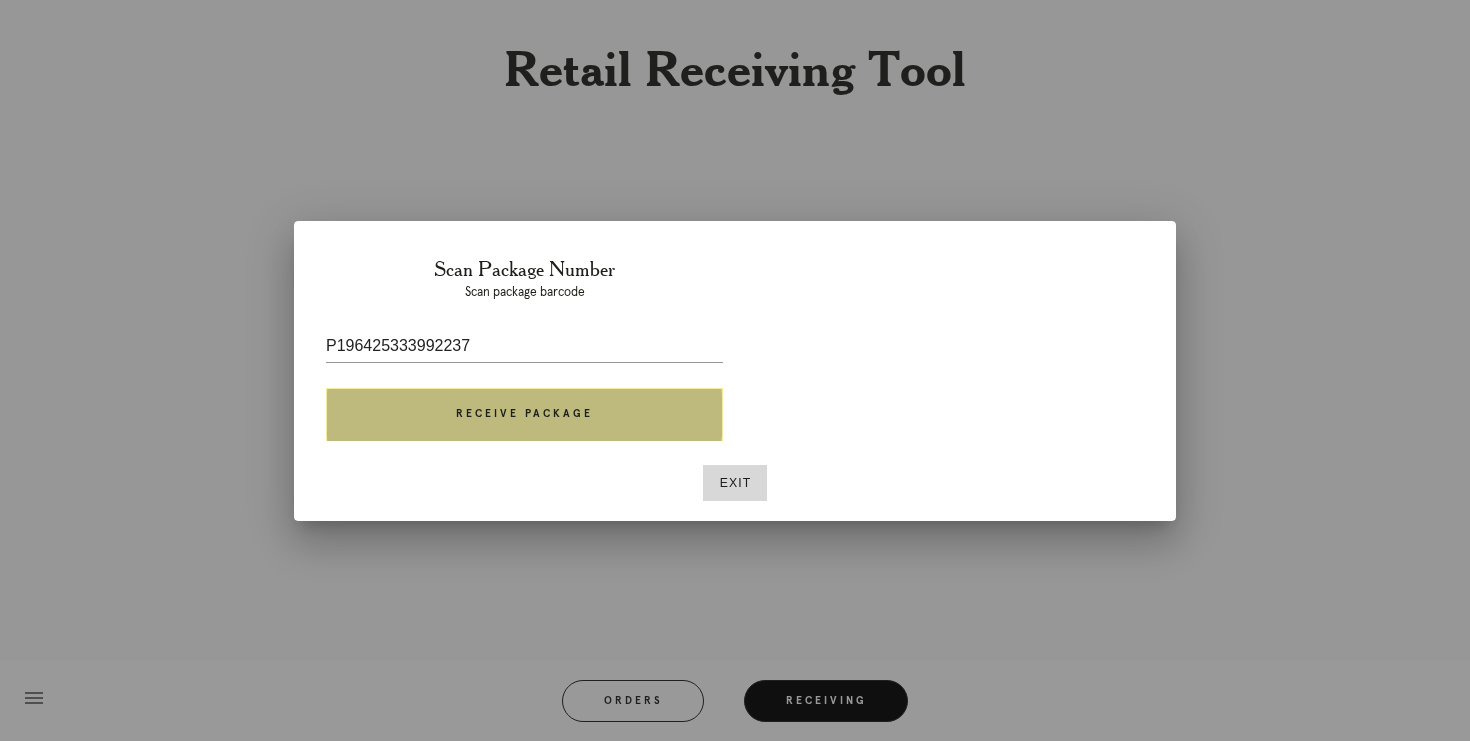 click on "Receive Package" at bounding box center [524, 415] 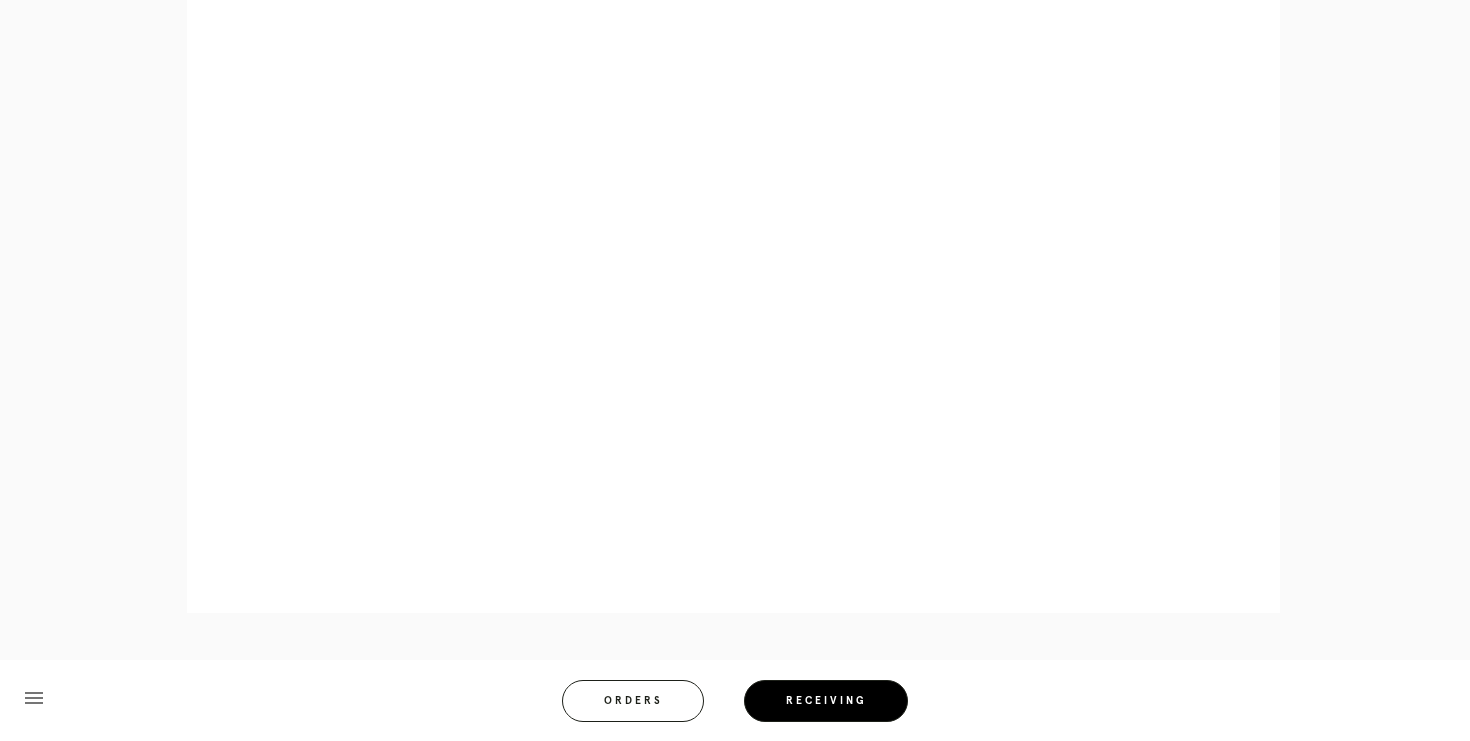 scroll, scrollTop: 1087, scrollLeft: 0, axis: vertical 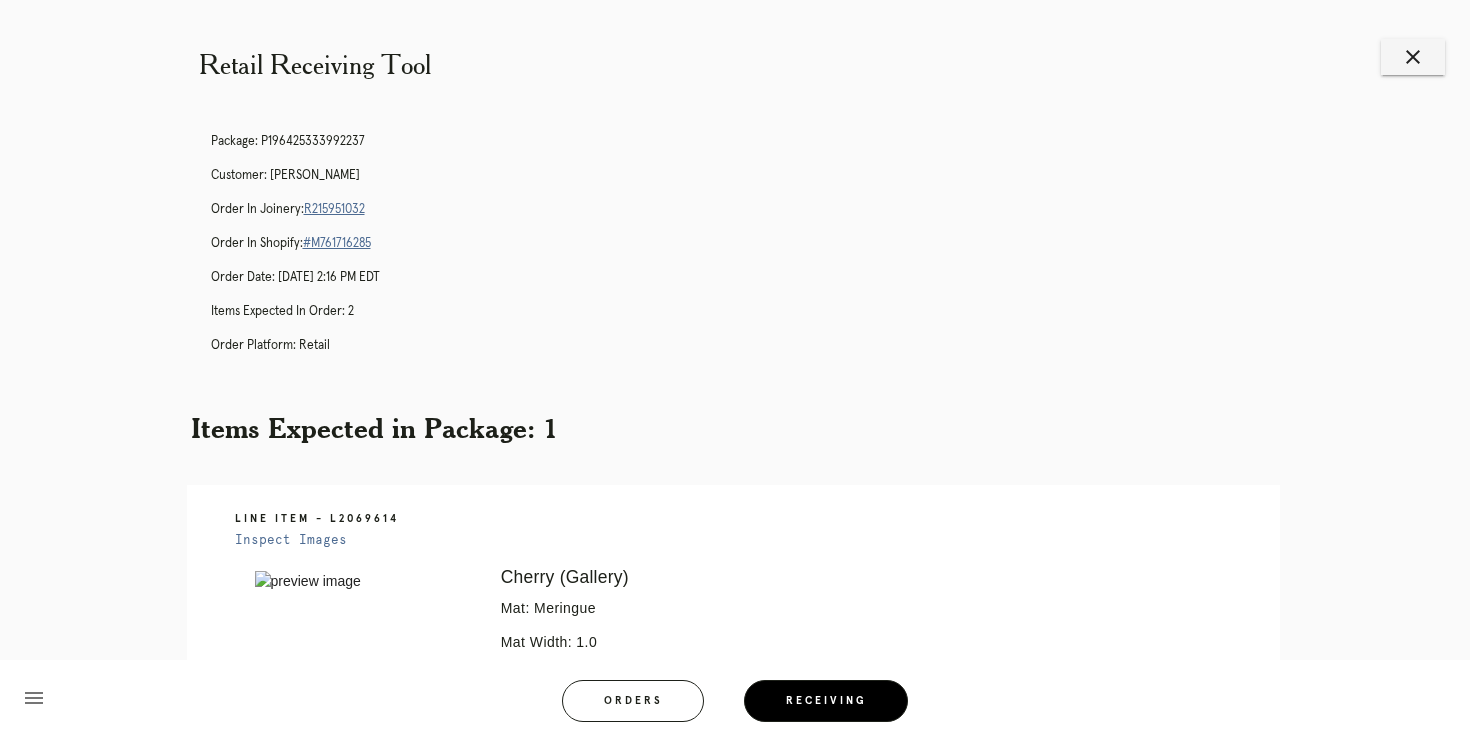click on "R215951032" at bounding box center [334, 209] 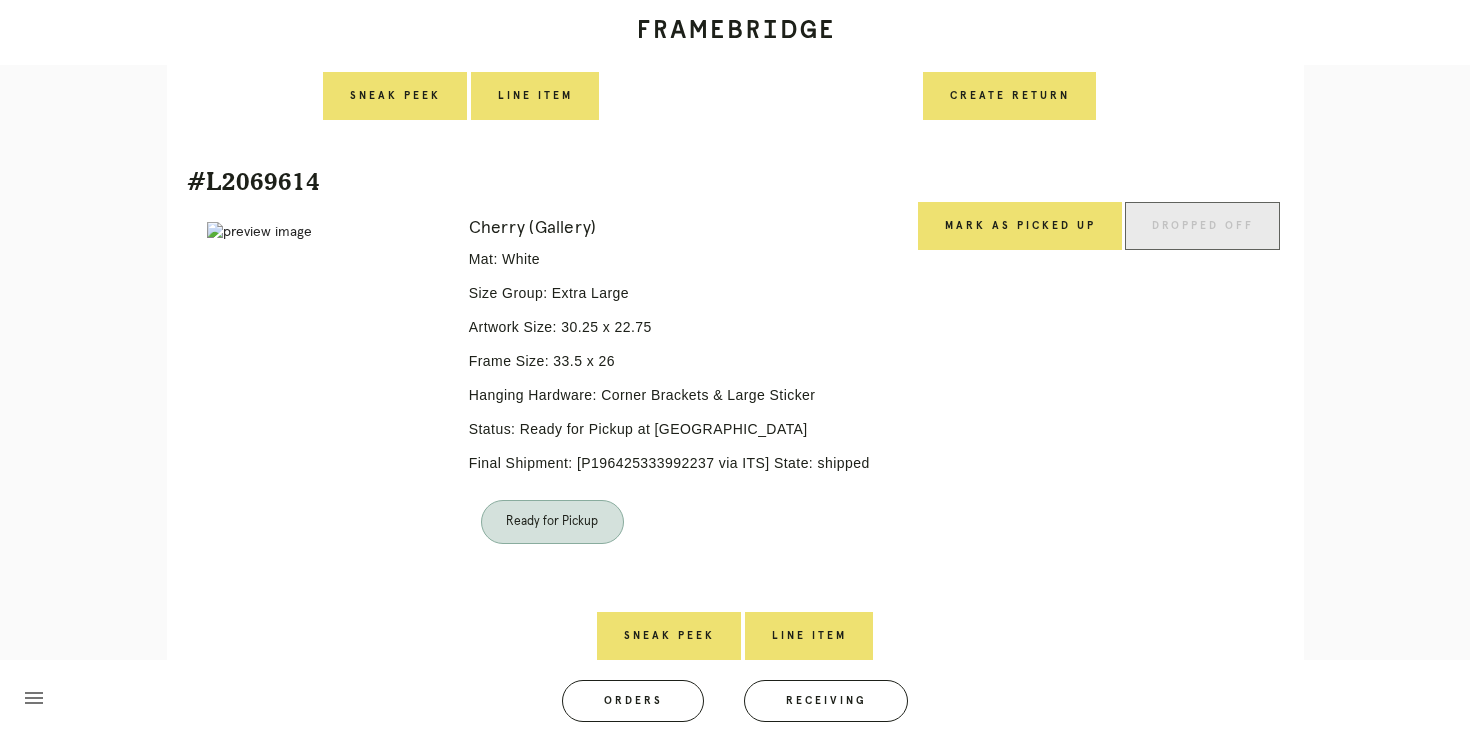 scroll, scrollTop: 924, scrollLeft: 0, axis: vertical 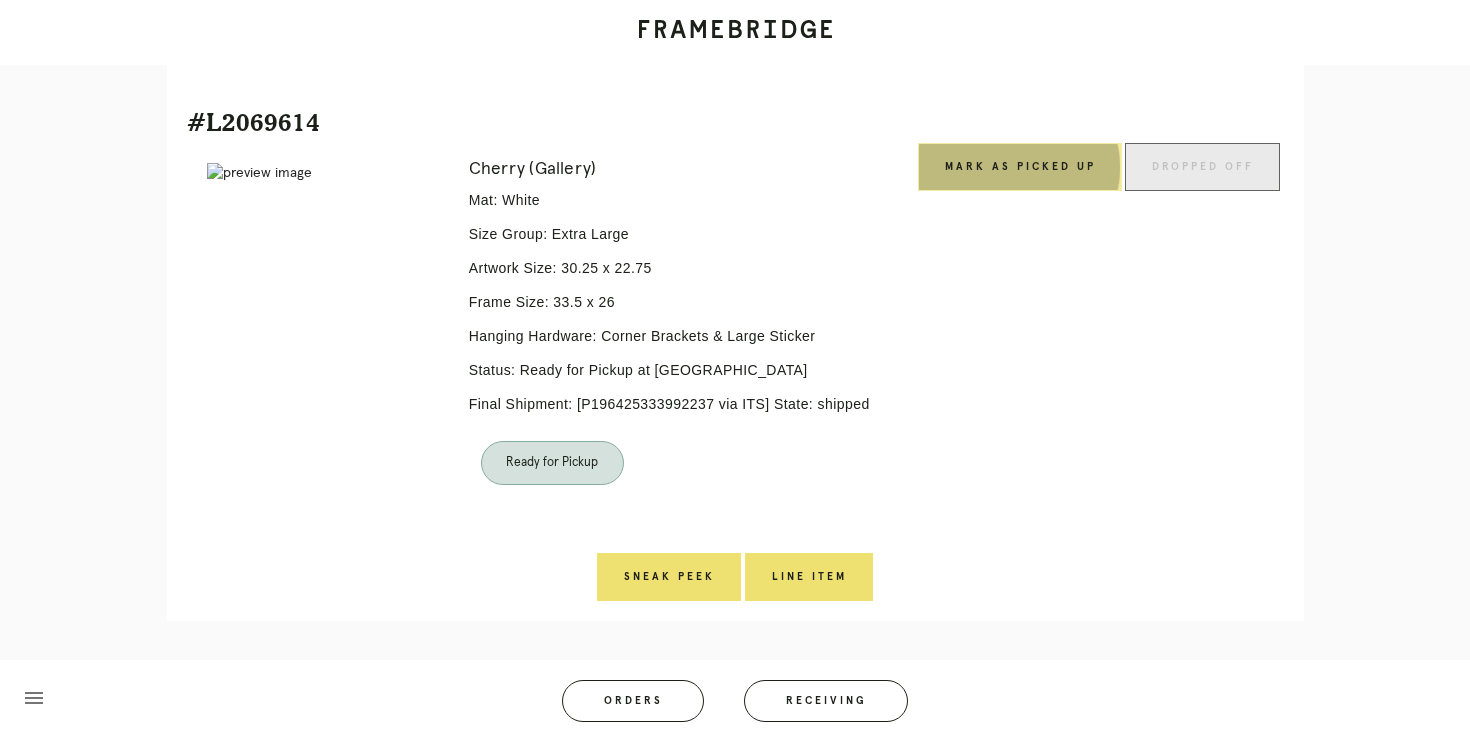 click on "Mark as Picked Up" at bounding box center [1020, 167] 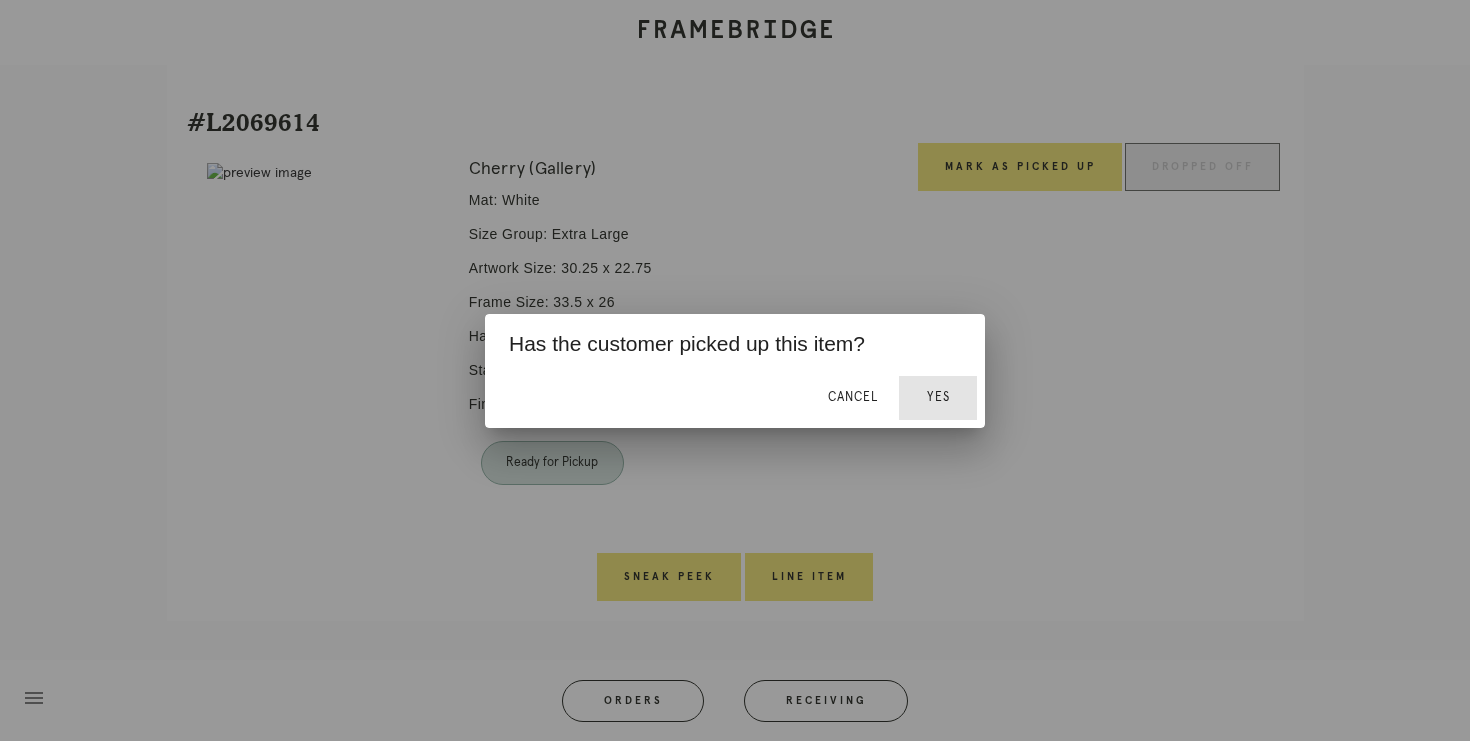 click on "Yes" at bounding box center [938, 398] 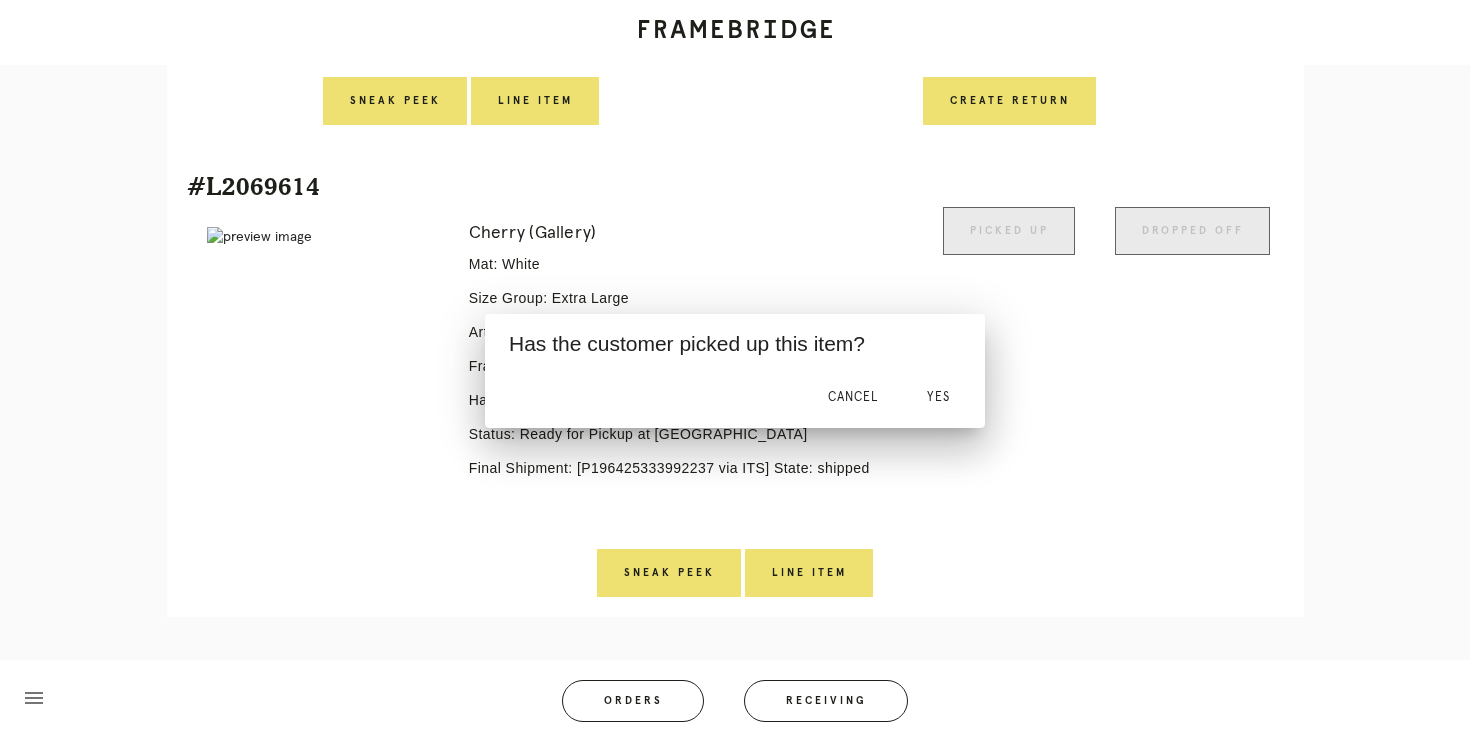 scroll, scrollTop: 895, scrollLeft: 0, axis: vertical 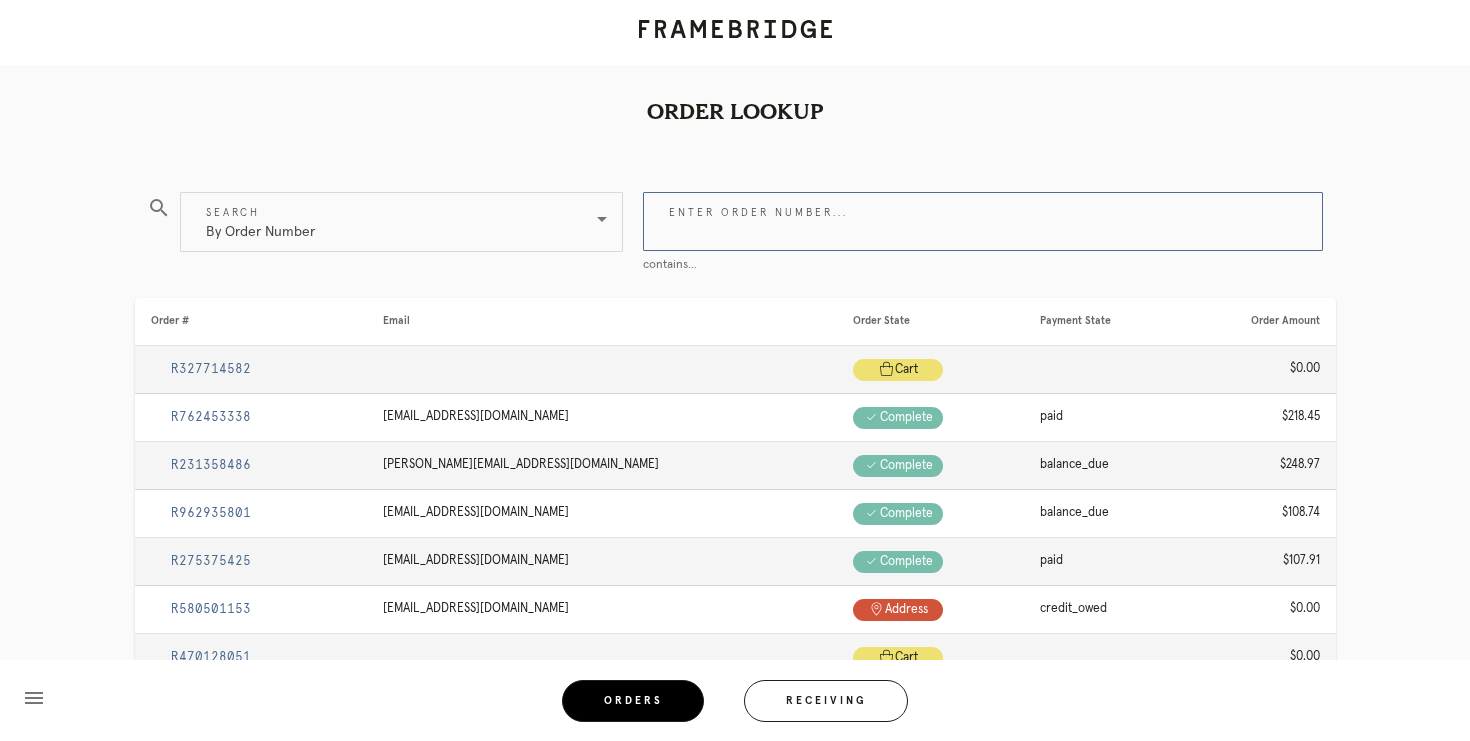click on "Enter order number..." at bounding box center [983, 221] 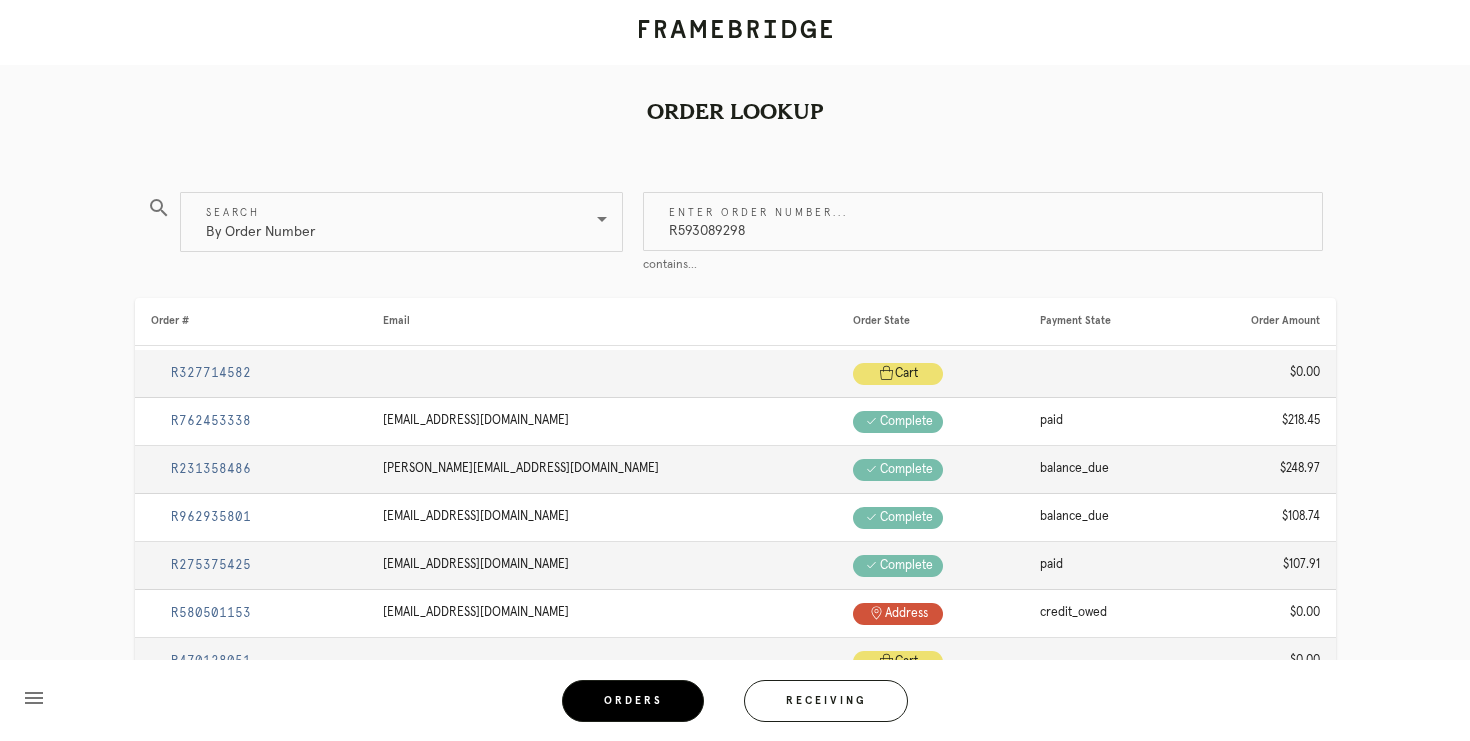 type on "R593089298" 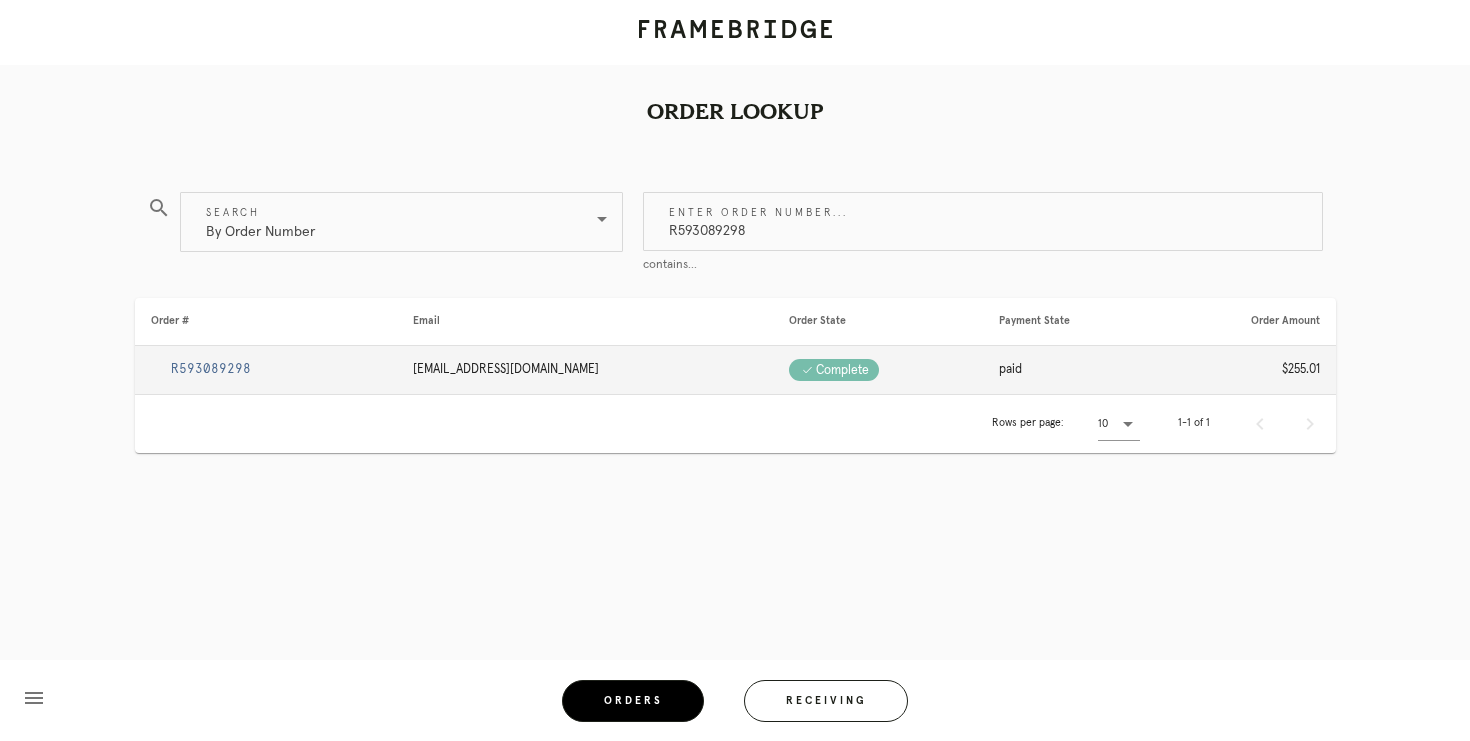 click on "R593089298" at bounding box center (211, 369) 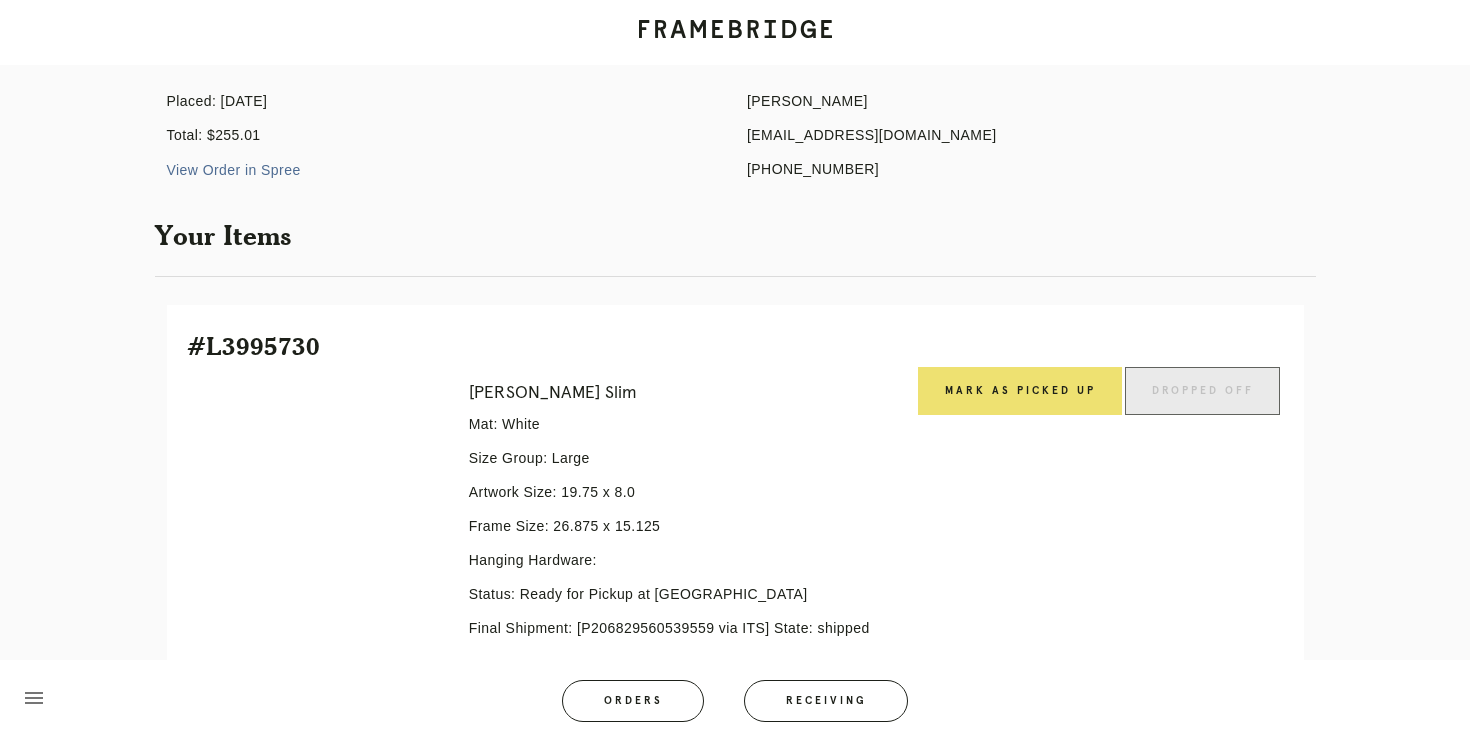 scroll, scrollTop: 295, scrollLeft: 0, axis: vertical 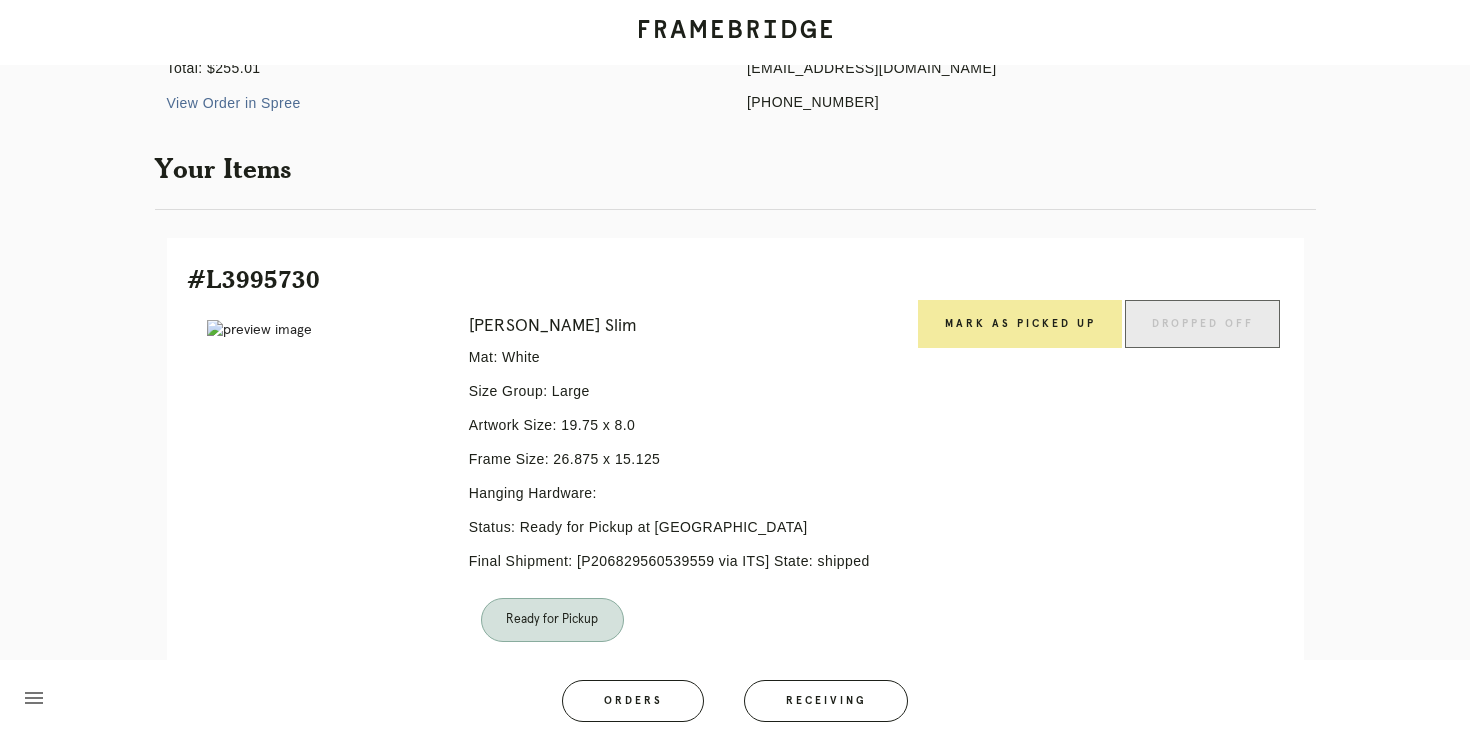 click on "Mark as Picked Up" at bounding box center (1020, 324) 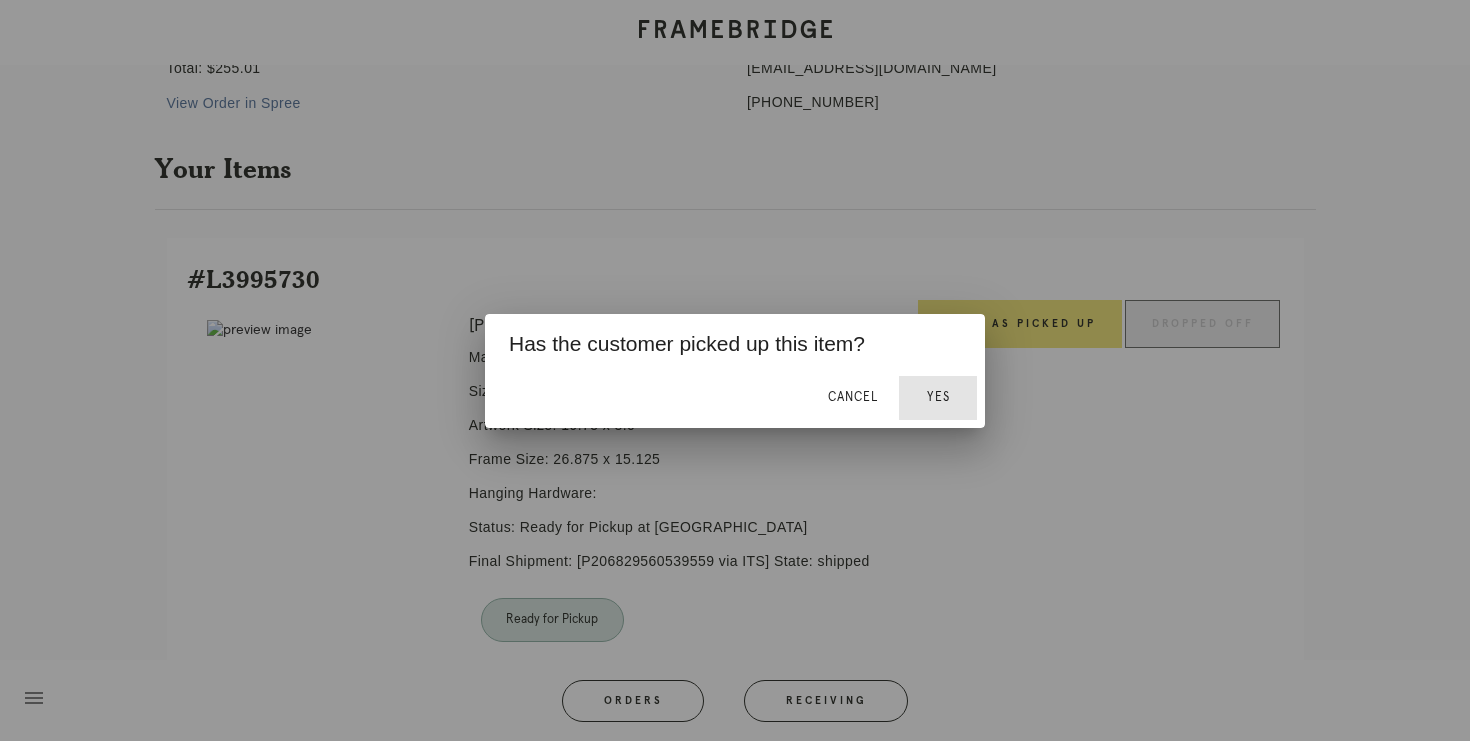 click on "Yes" at bounding box center [938, 397] 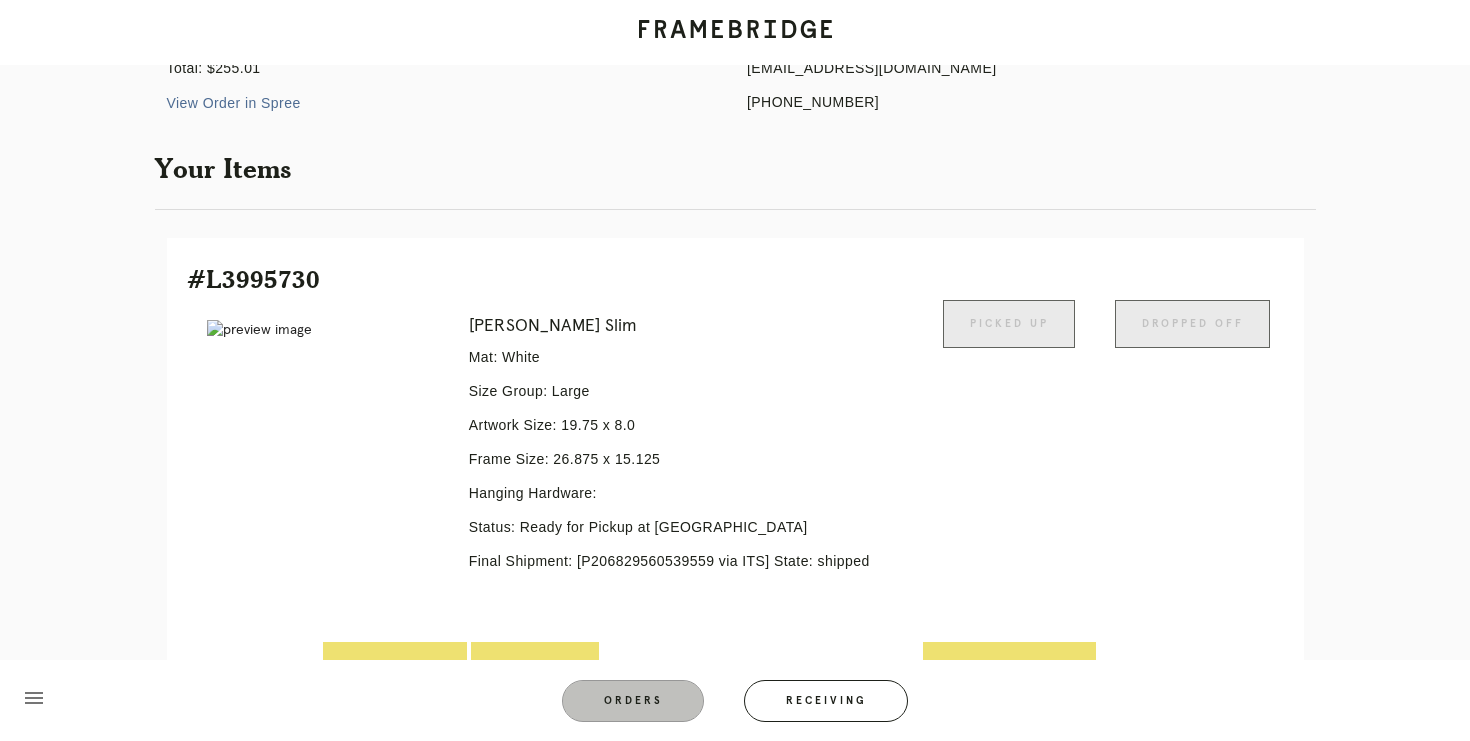 click on "Orders" at bounding box center (633, 701) 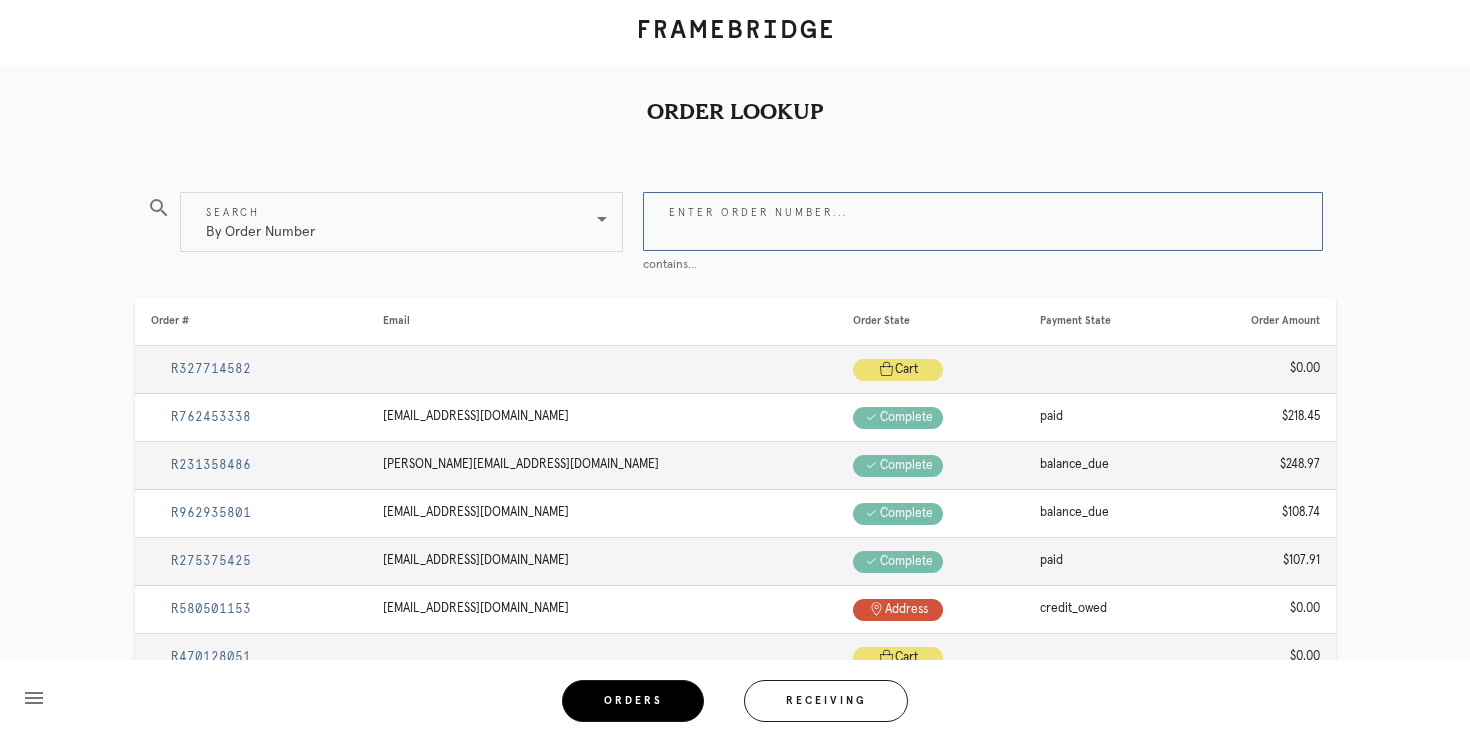 click on "Enter order number..." at bounding box center [983, 221] 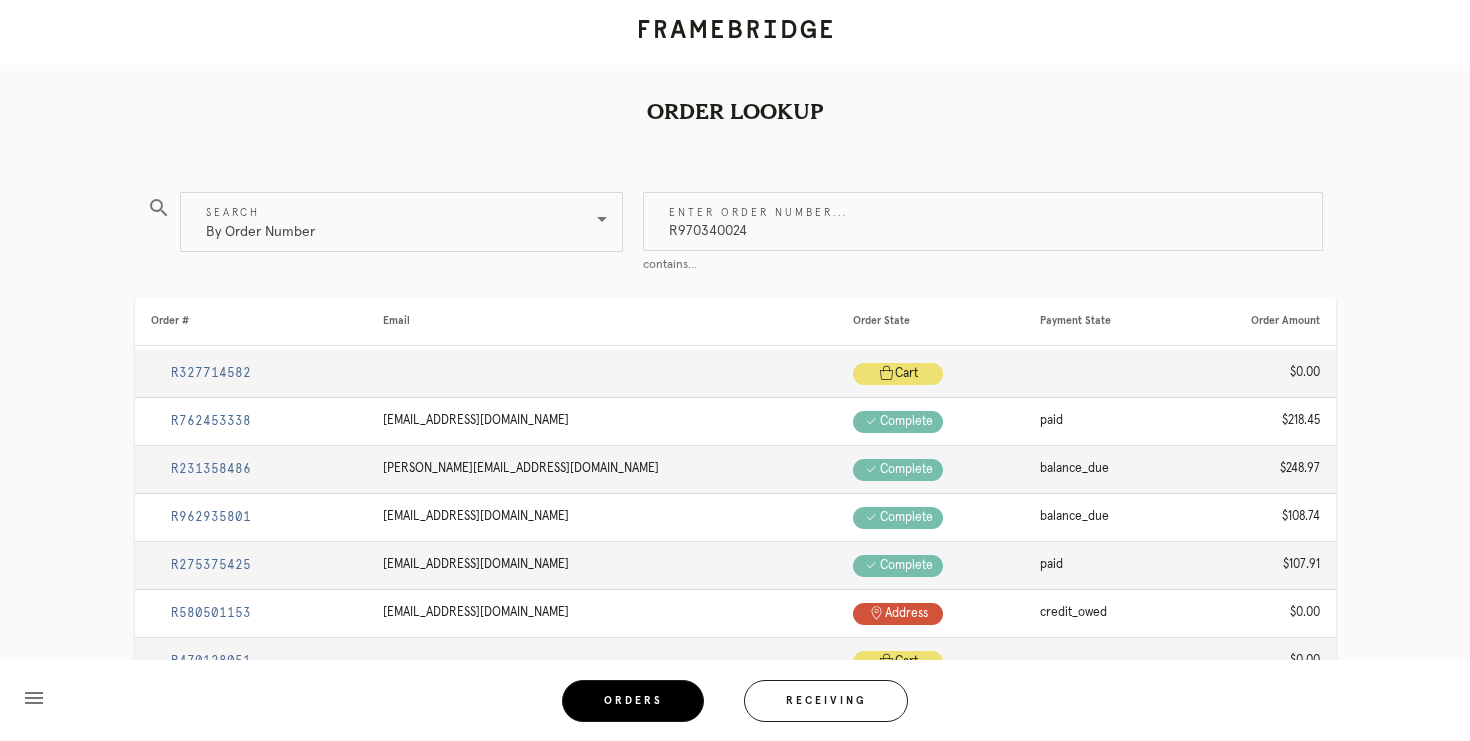 type on "R970340024" 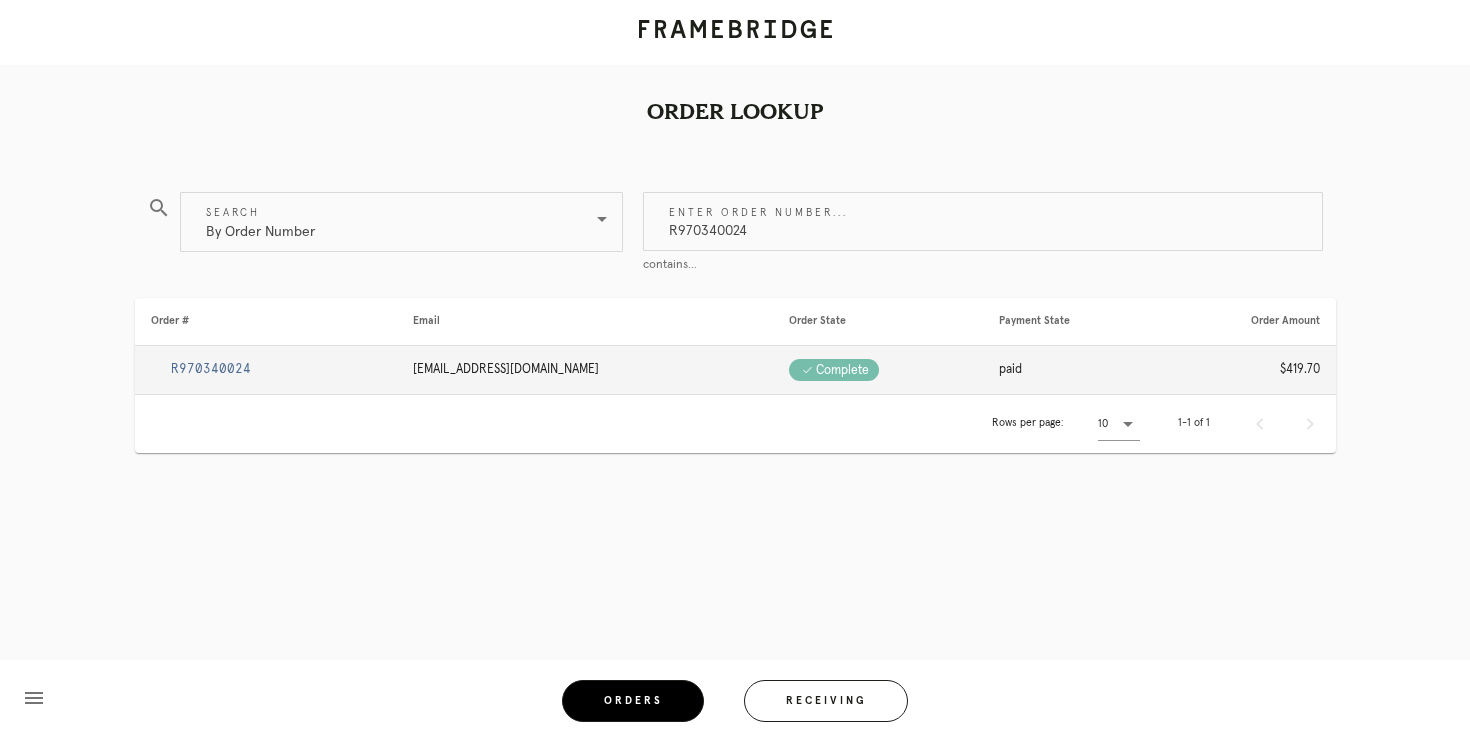 click on "R970340024" at bounding box center [211, 369] 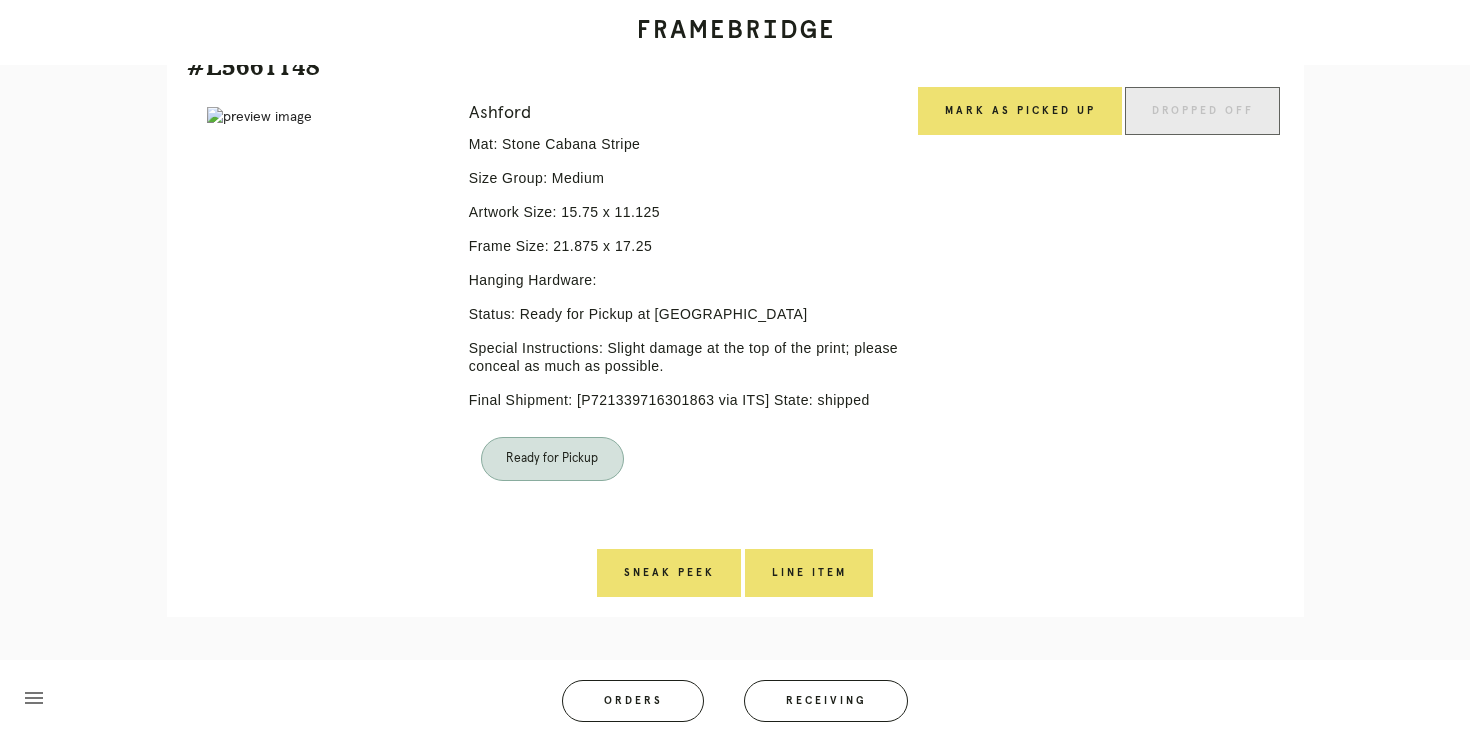 scroll, scrollTop: 1033, scrollLeft: 0, axis: vertical 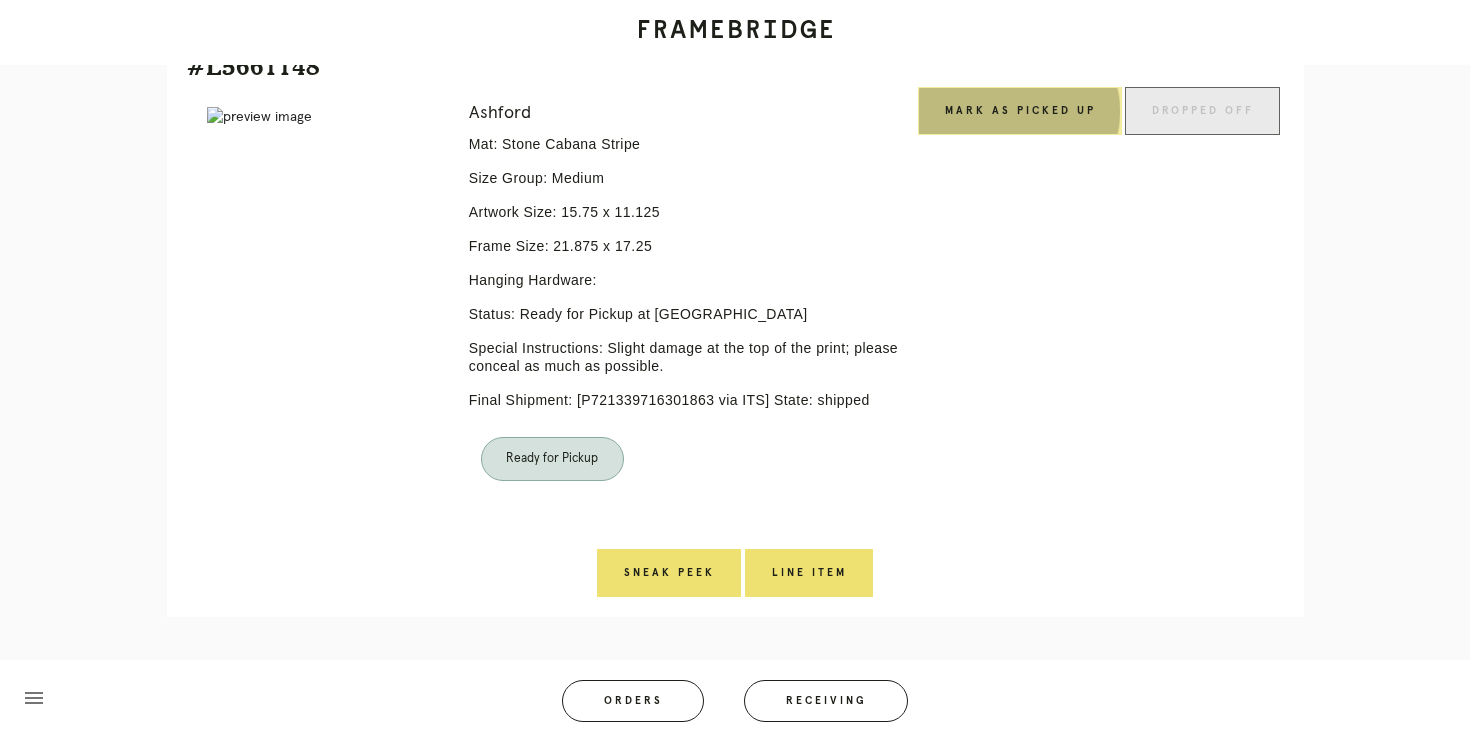 click on "Mark as Picked Up" at bounding box center (1020, 111) 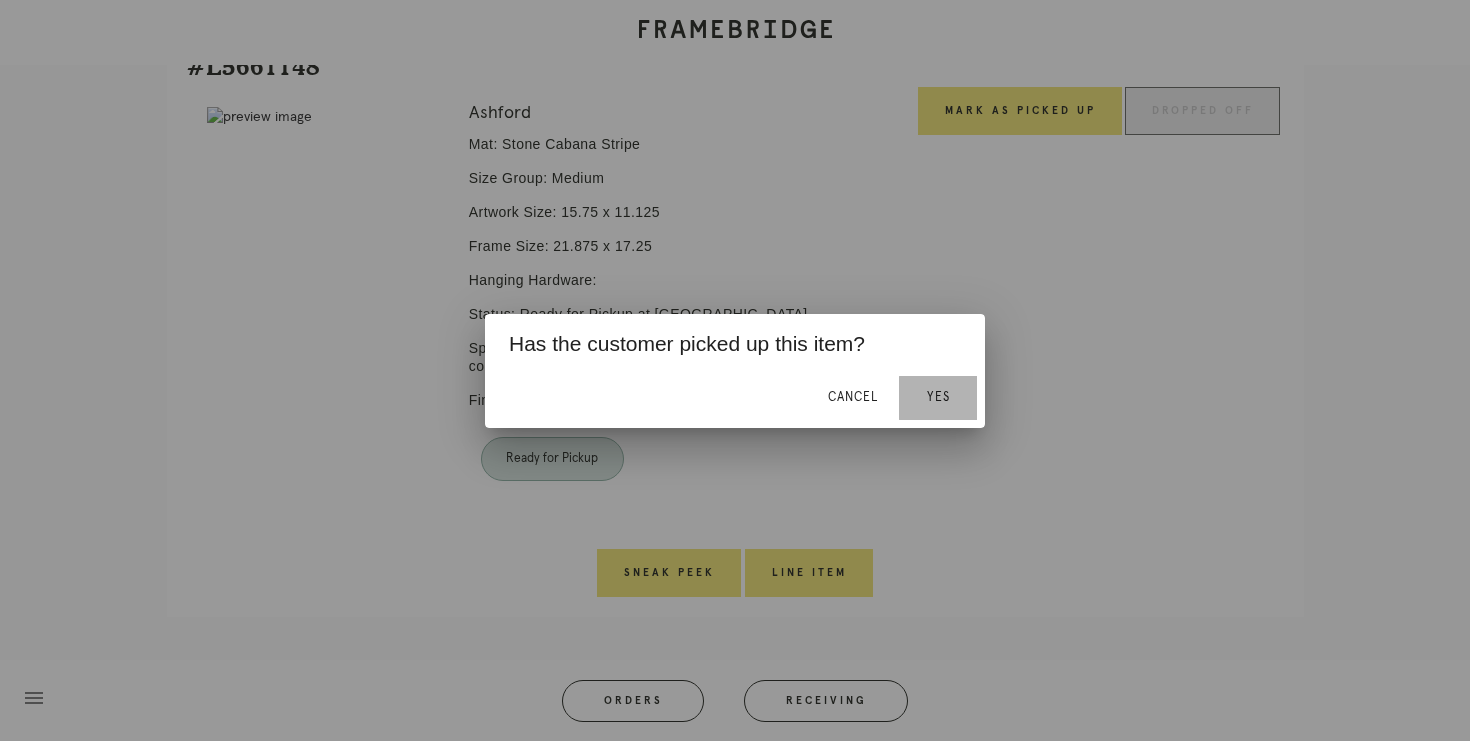 click on "Yes" at bounding box center (938, 397) 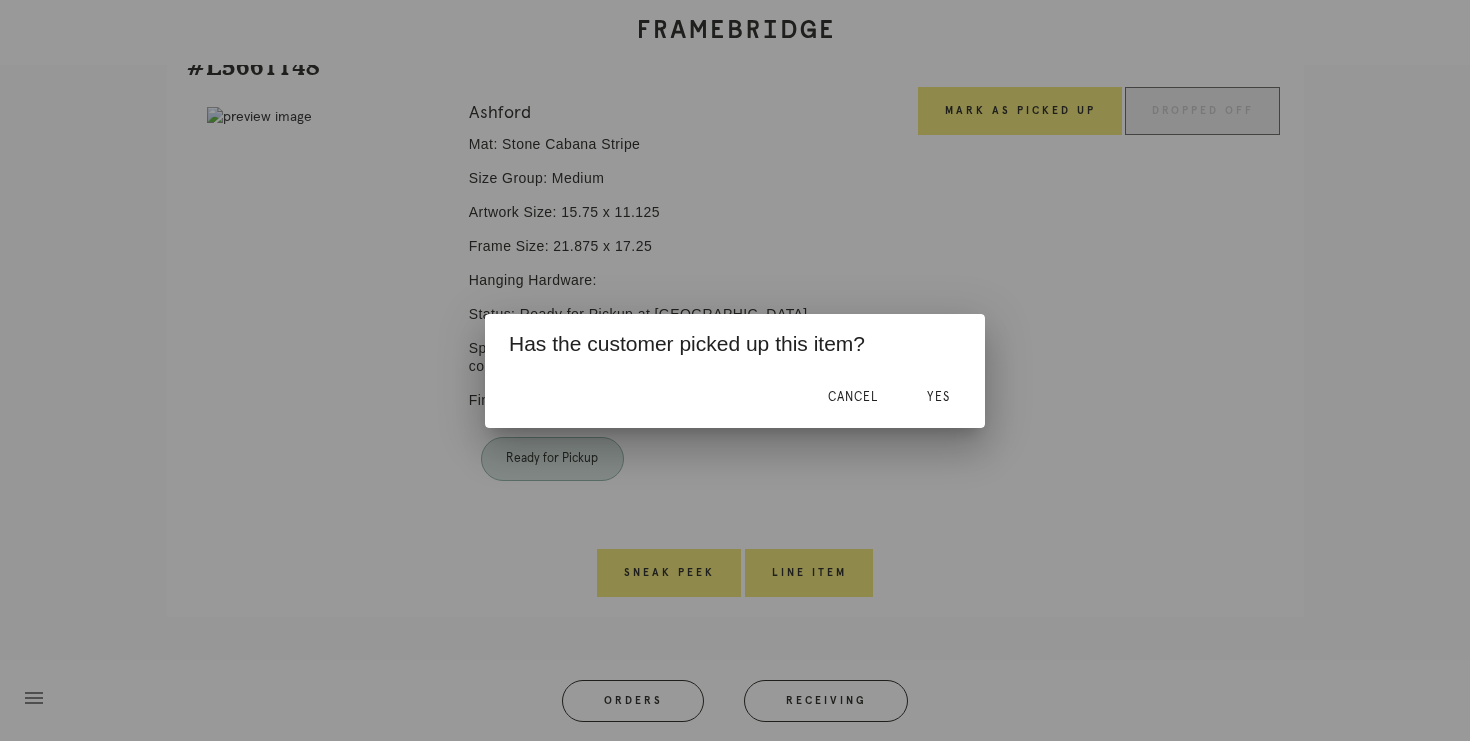 scroll, scrollTop: 965, scrollLeft: 0, axis: vertical 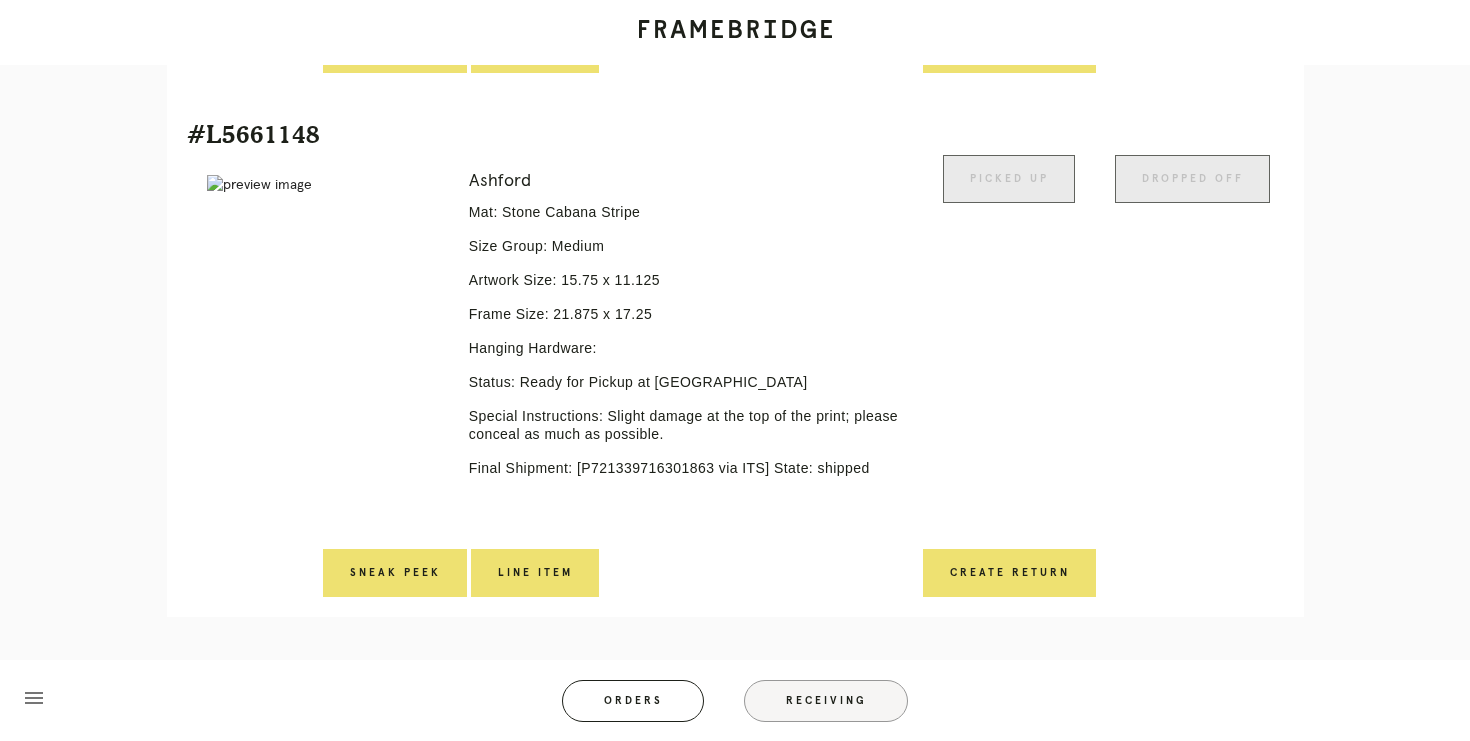 click on "Receiving" at bounding box center [826, 701] 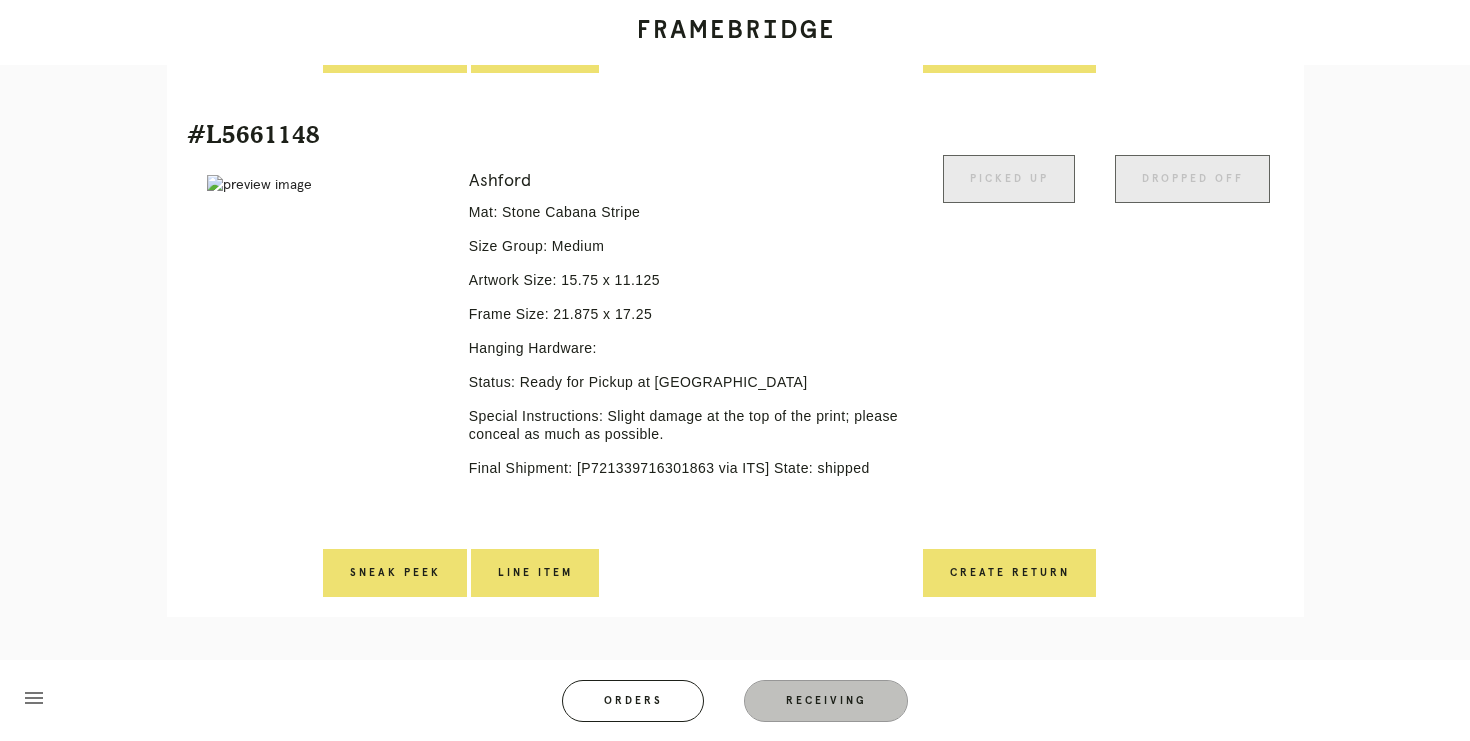 scroll, scrollTop: 0, scrollLeft: 0, axis: both 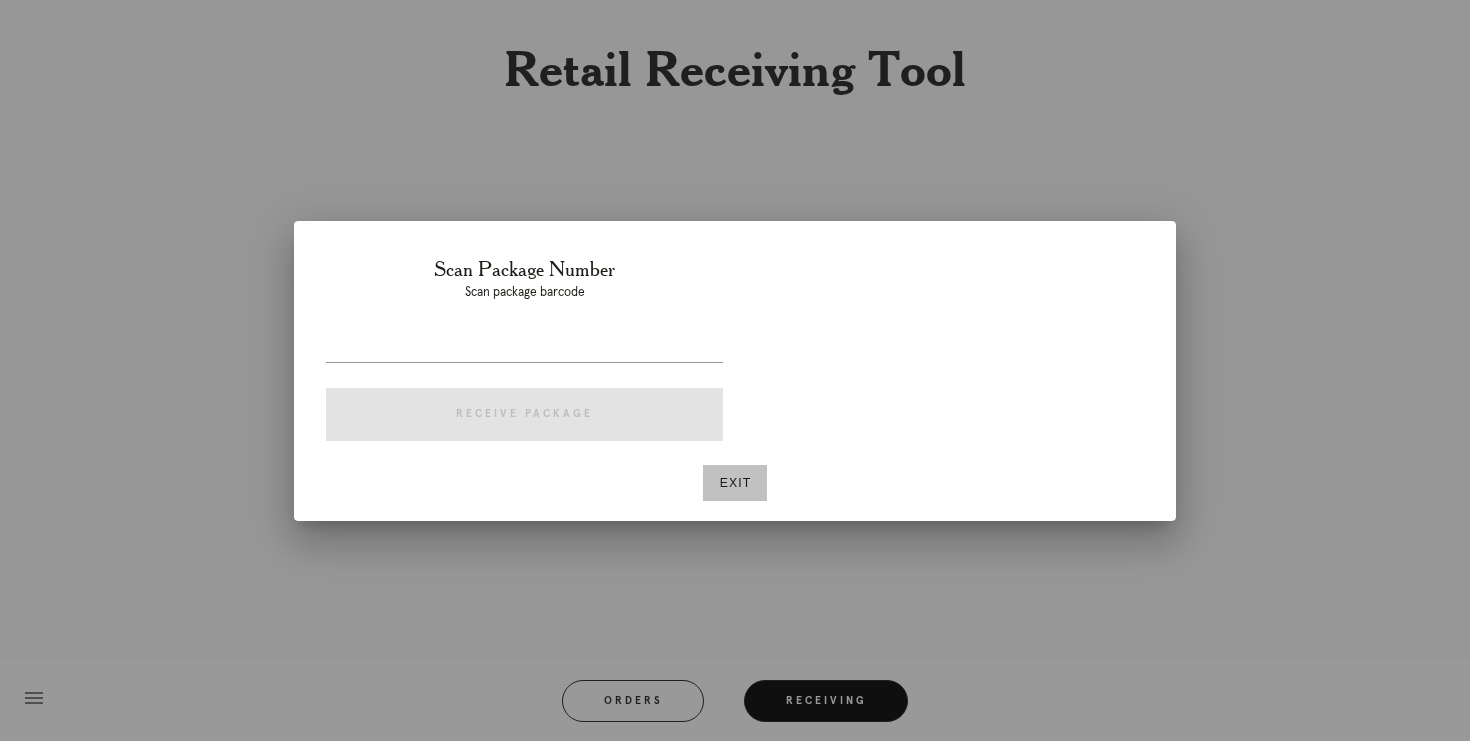 click on "Exit" at bounding box center (735, 483) 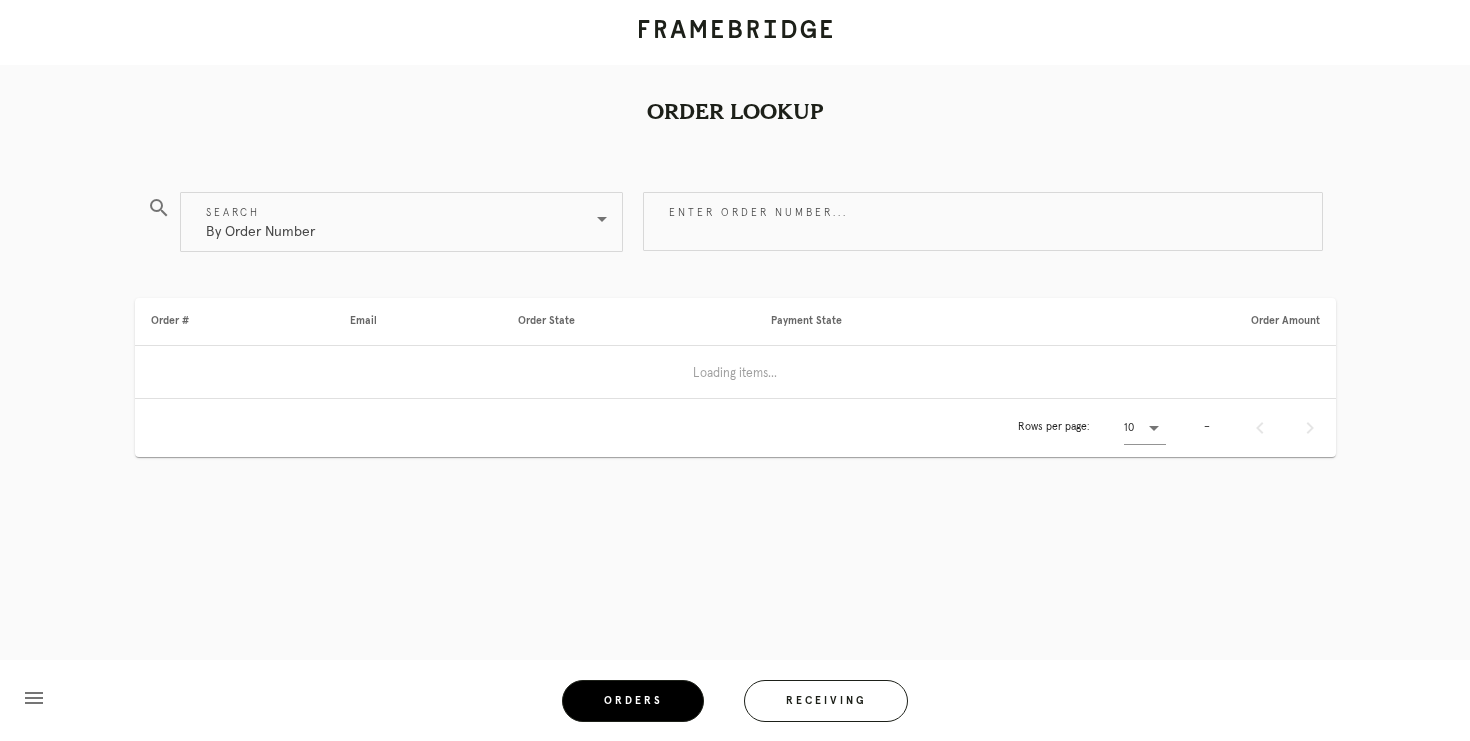 scroll, scrollTop: 0, scrollLeft: 0, axis: both 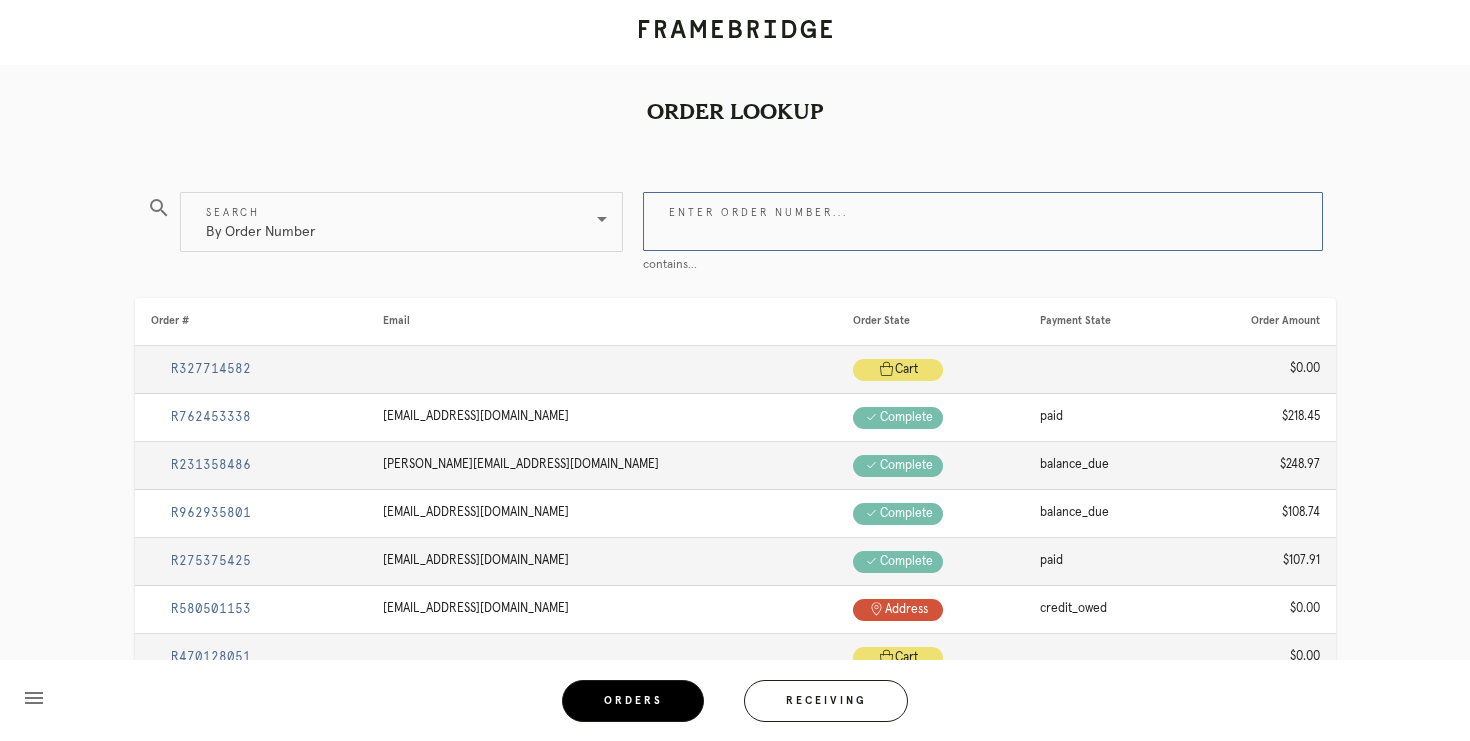 click on "Enter order number..." at bounding box center [983, 221] 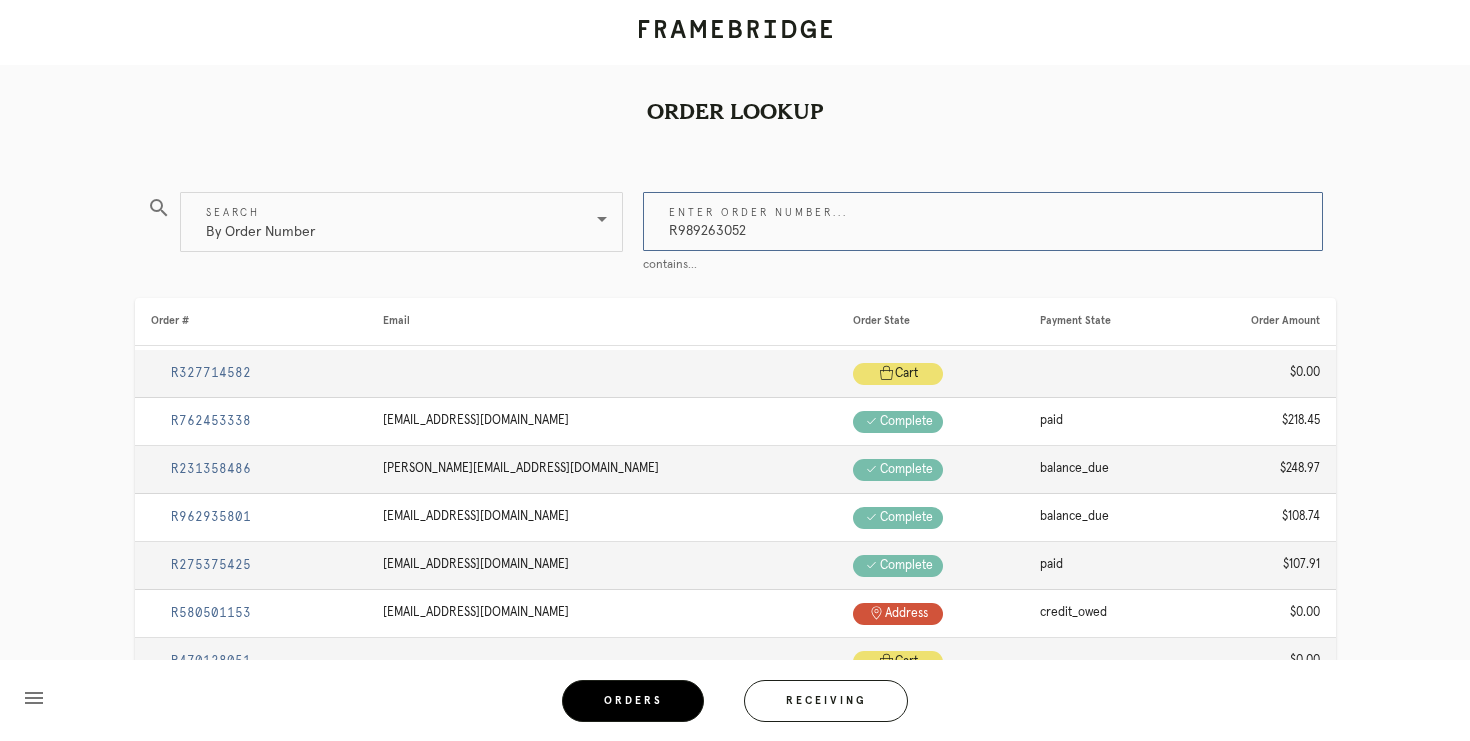 type on "R989263052" 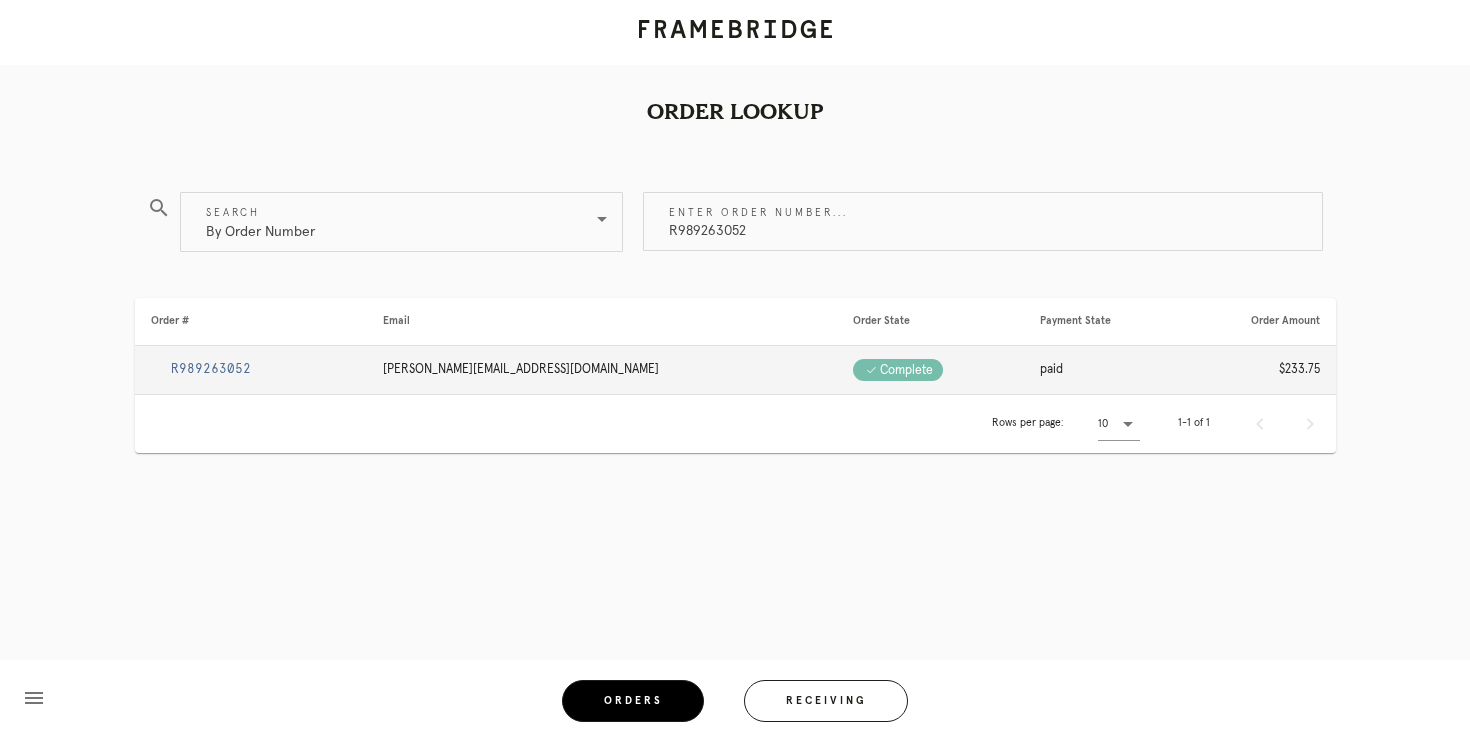 click on "R989263052" at bounding box center (211, 369) 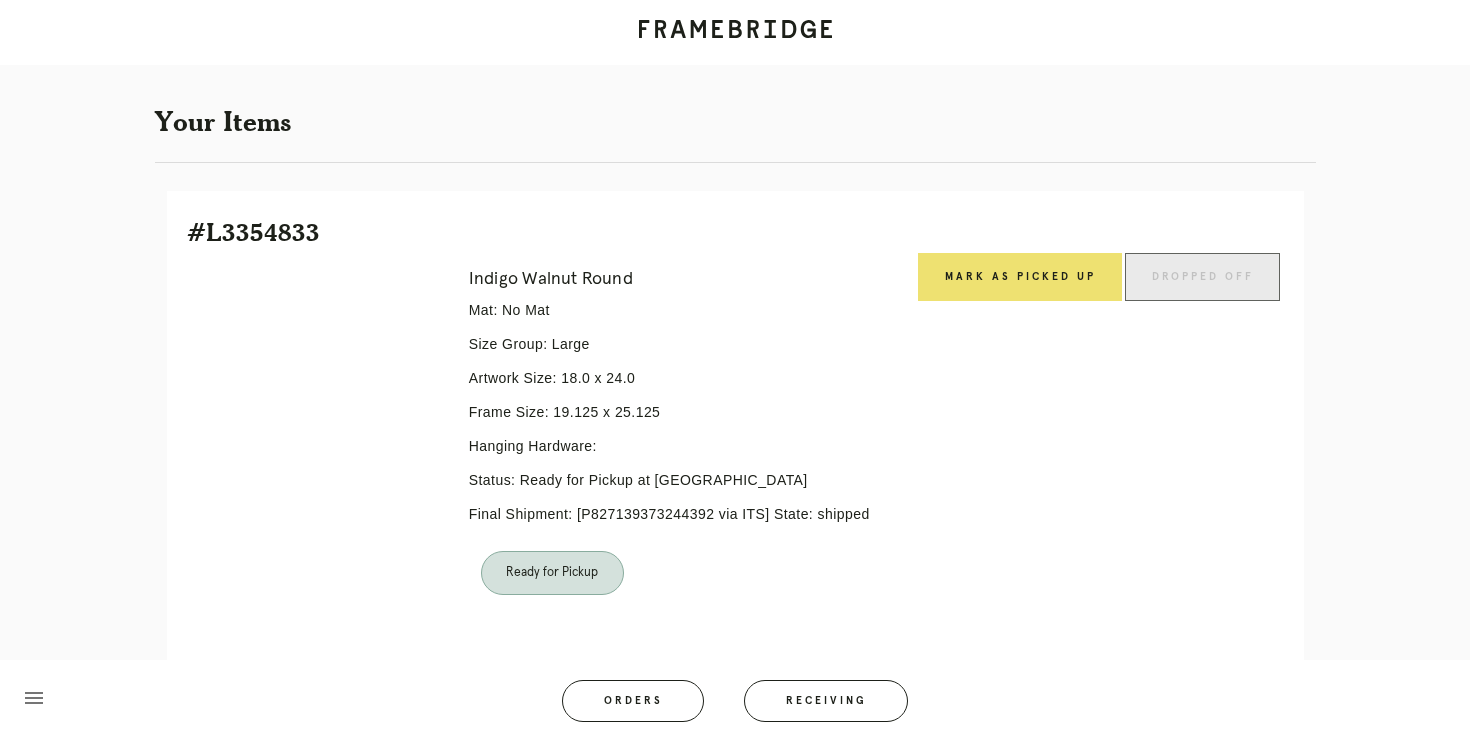 scroll, scrollTop: 352, scrollLeft: 0, axis: vertical 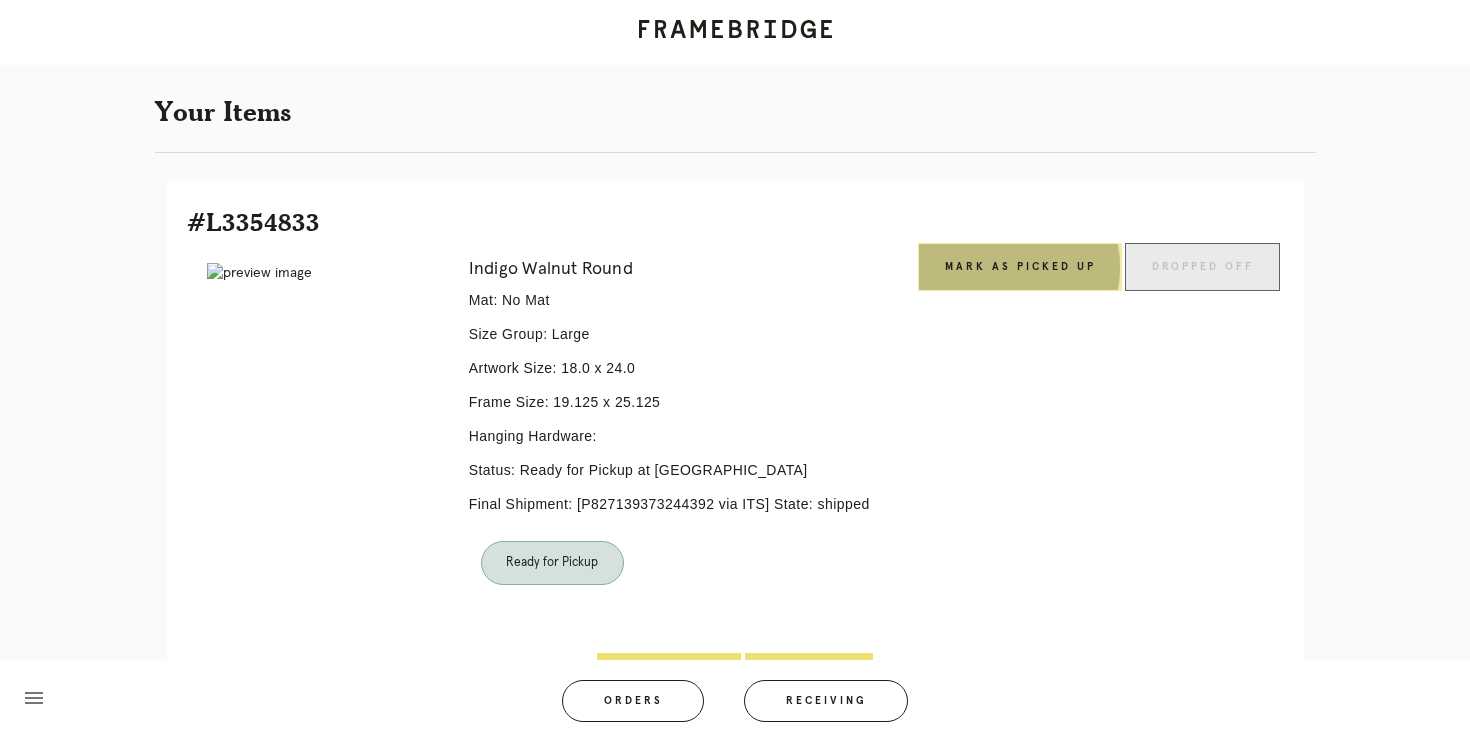 click on "Mark as Picked Up" at bounding box center (1020, 267) 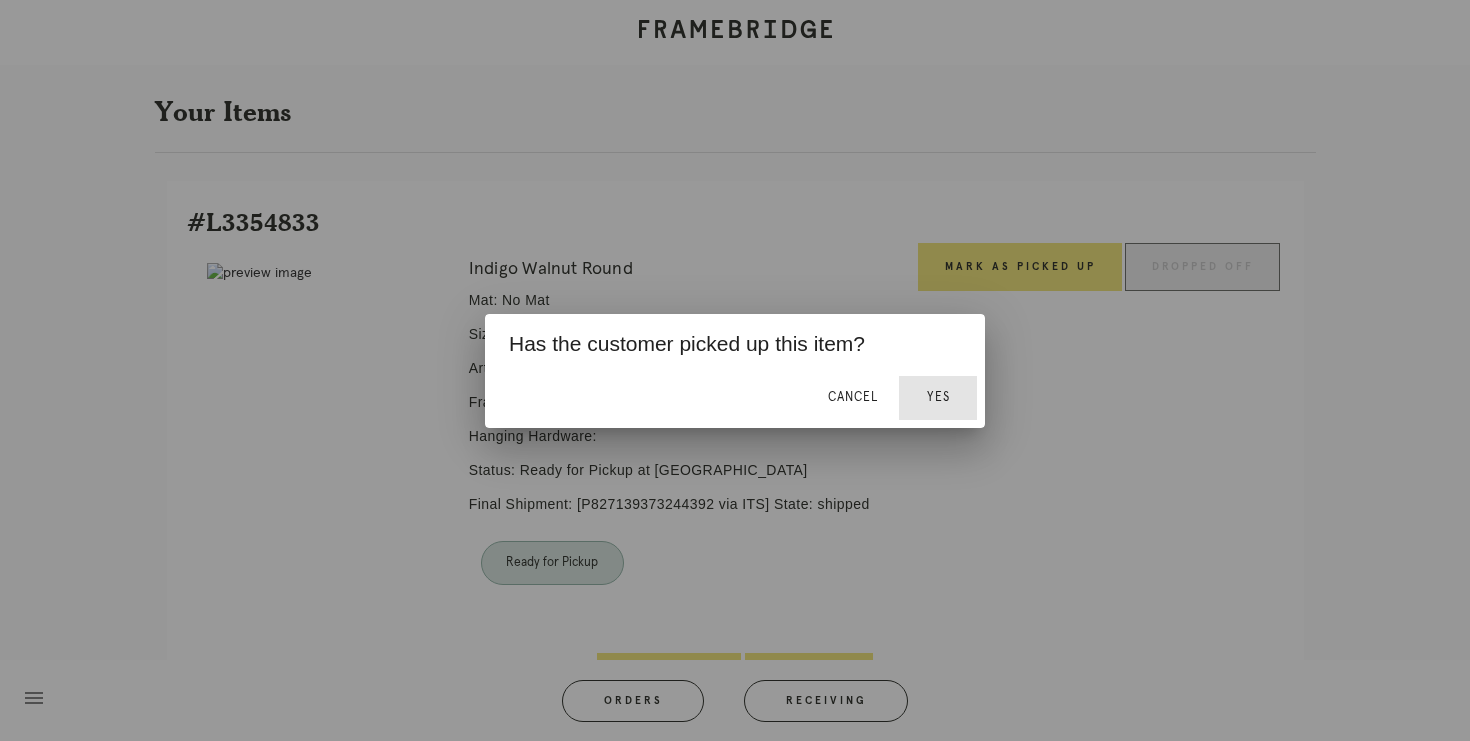 click on "Yes" at bounding box center (938, 397) 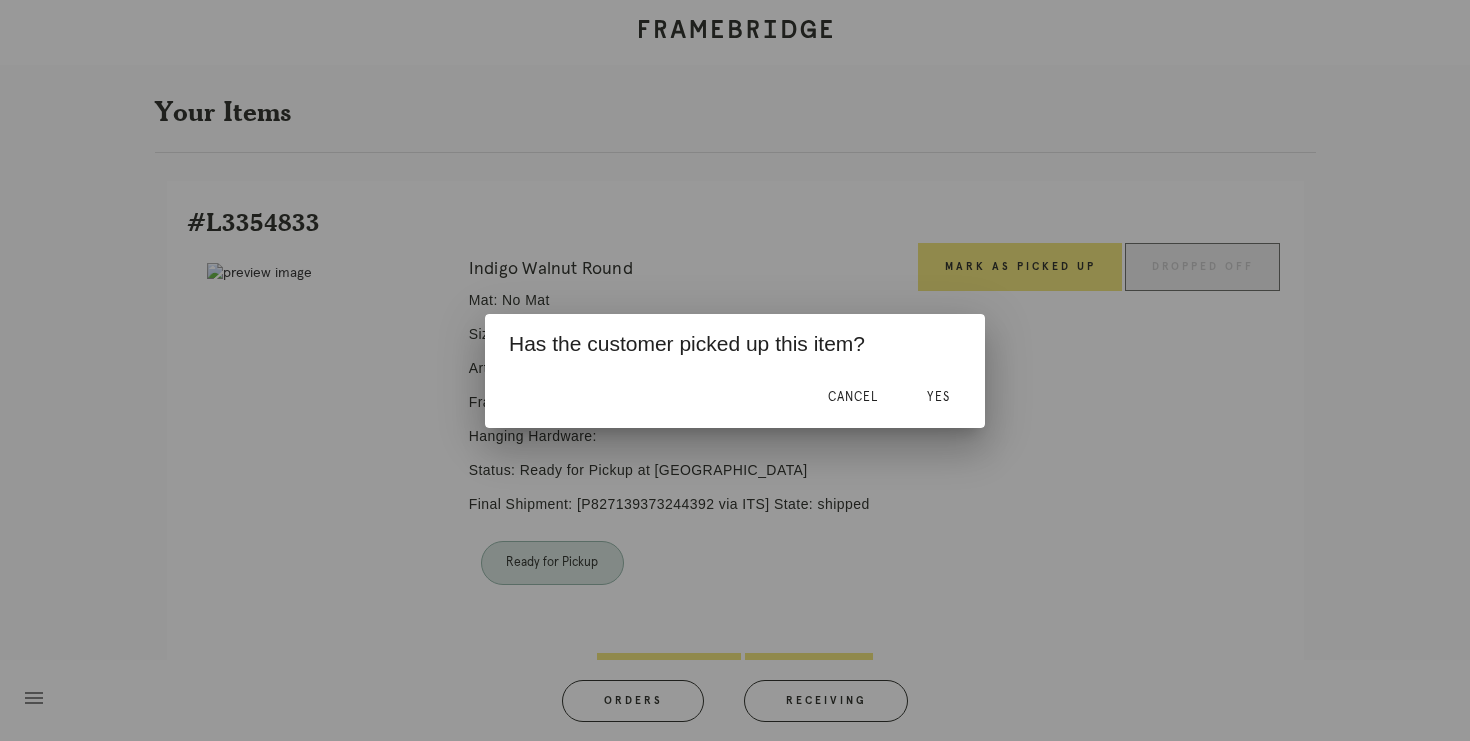 scroll, scrollTop: 395, scrollLeft: 0, axis: vertical 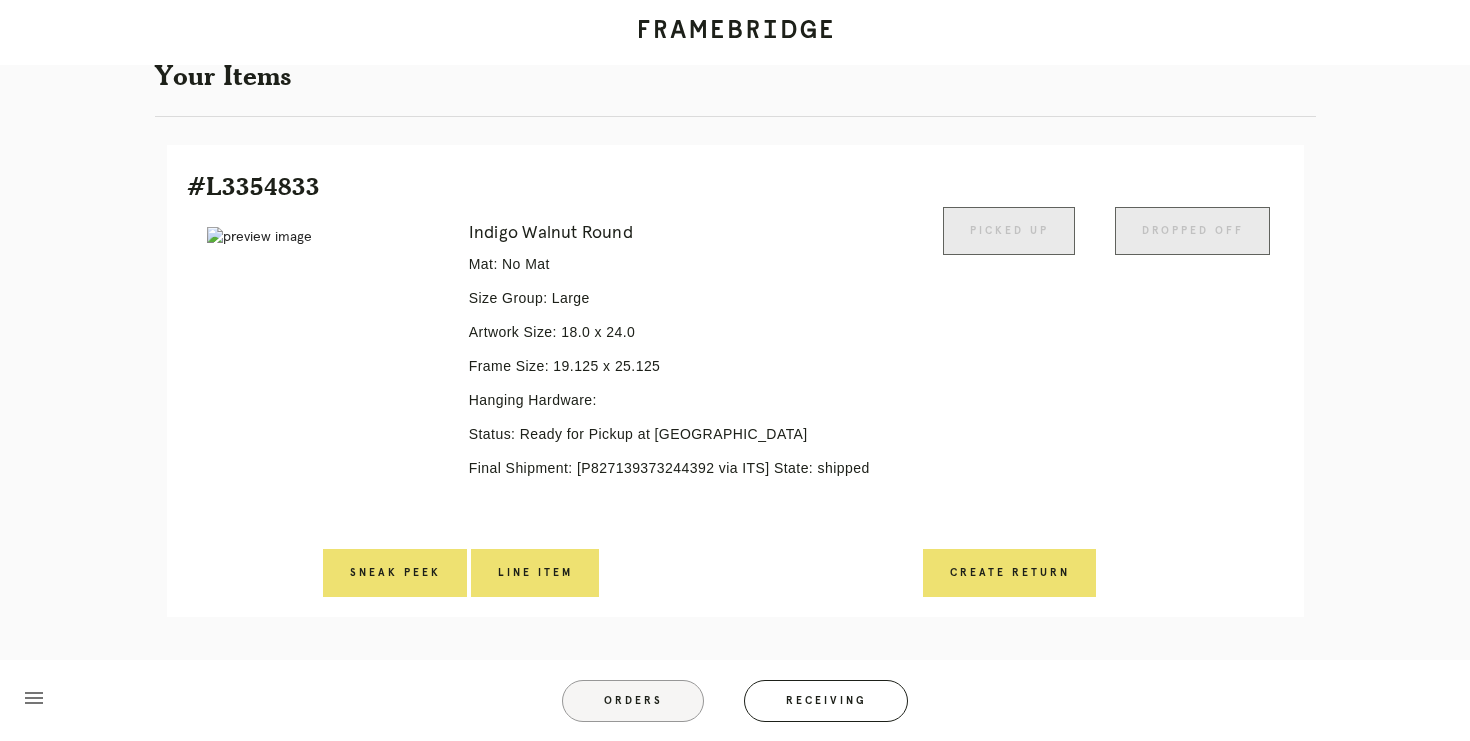click on "Orders" at bounding box center (633, 701) 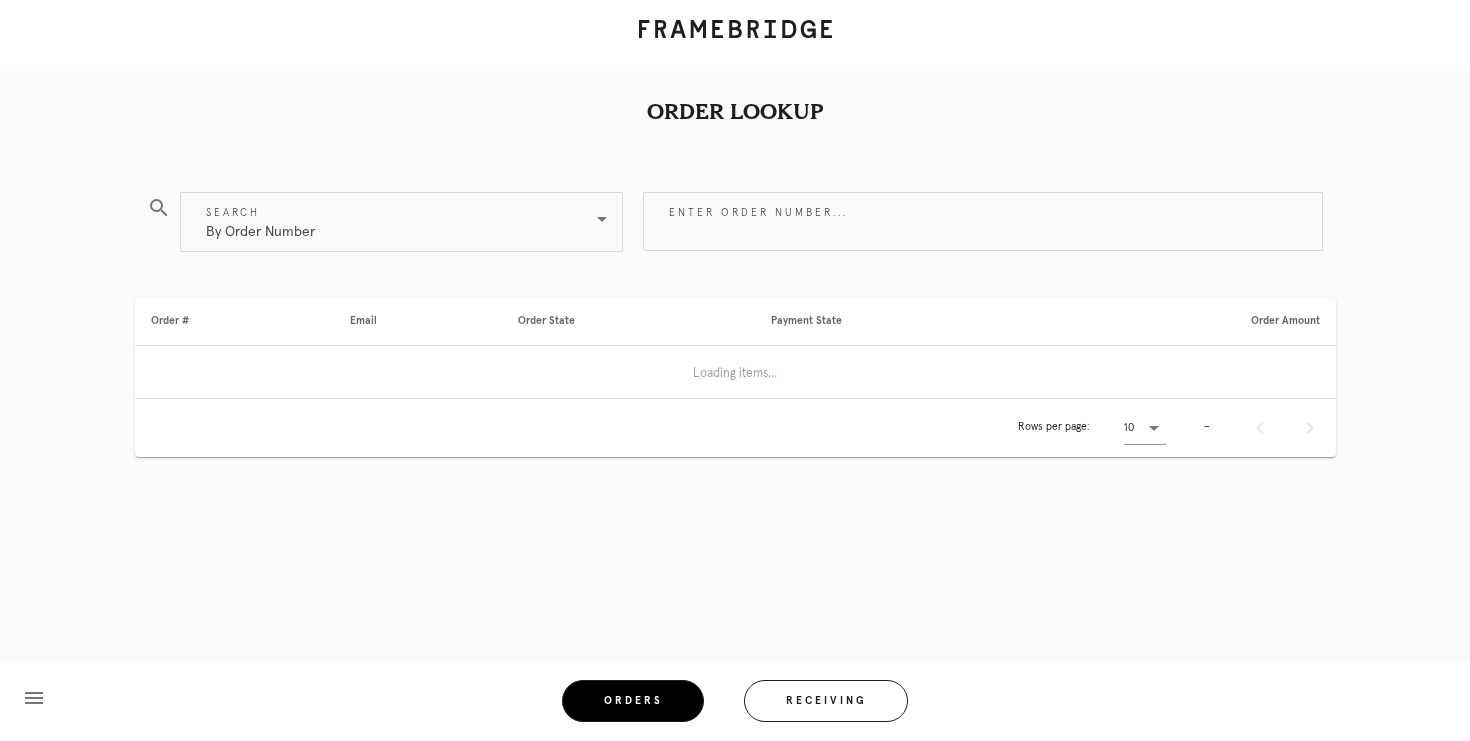 scroll, scrollTop: 0, scrollLeft: 0, axis: both 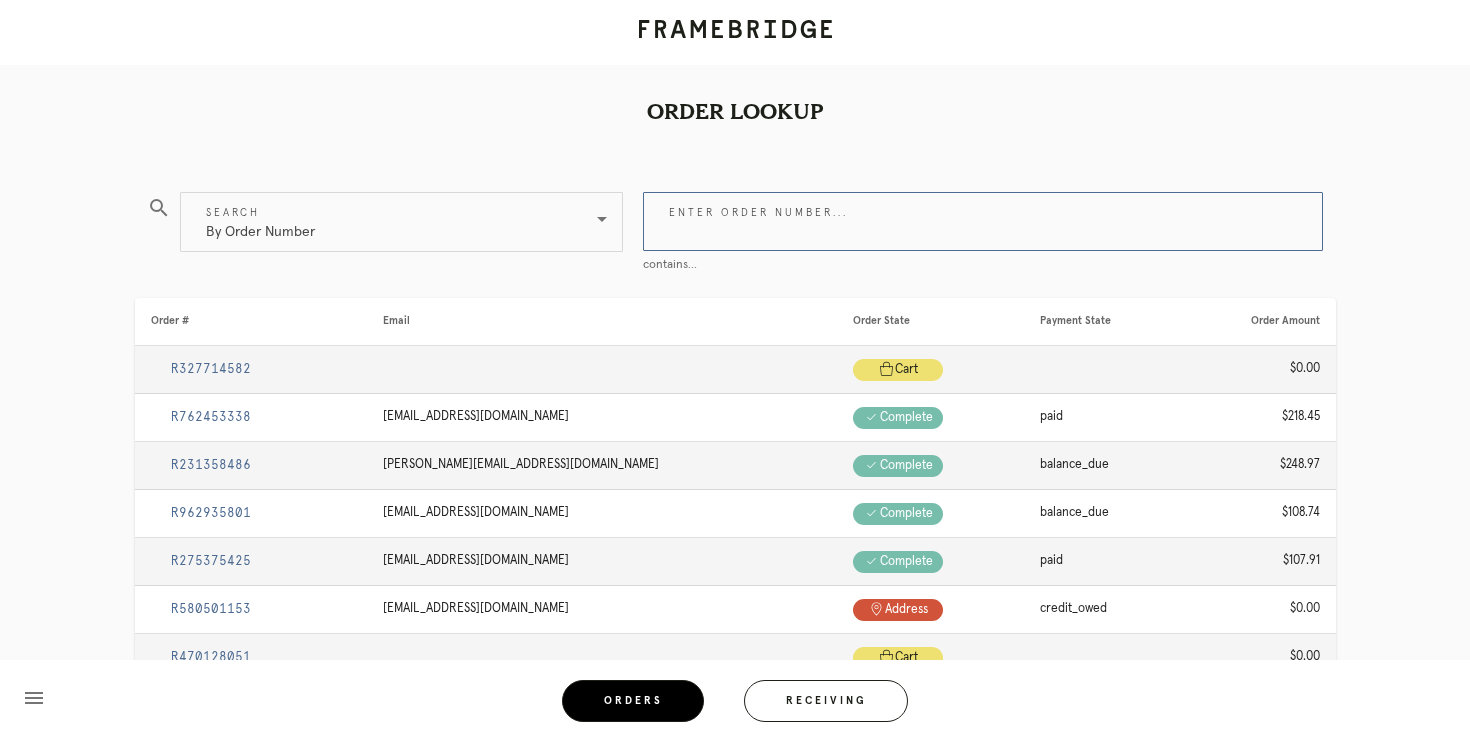 click on "Enter order number..." at bounding box center [983, 221] 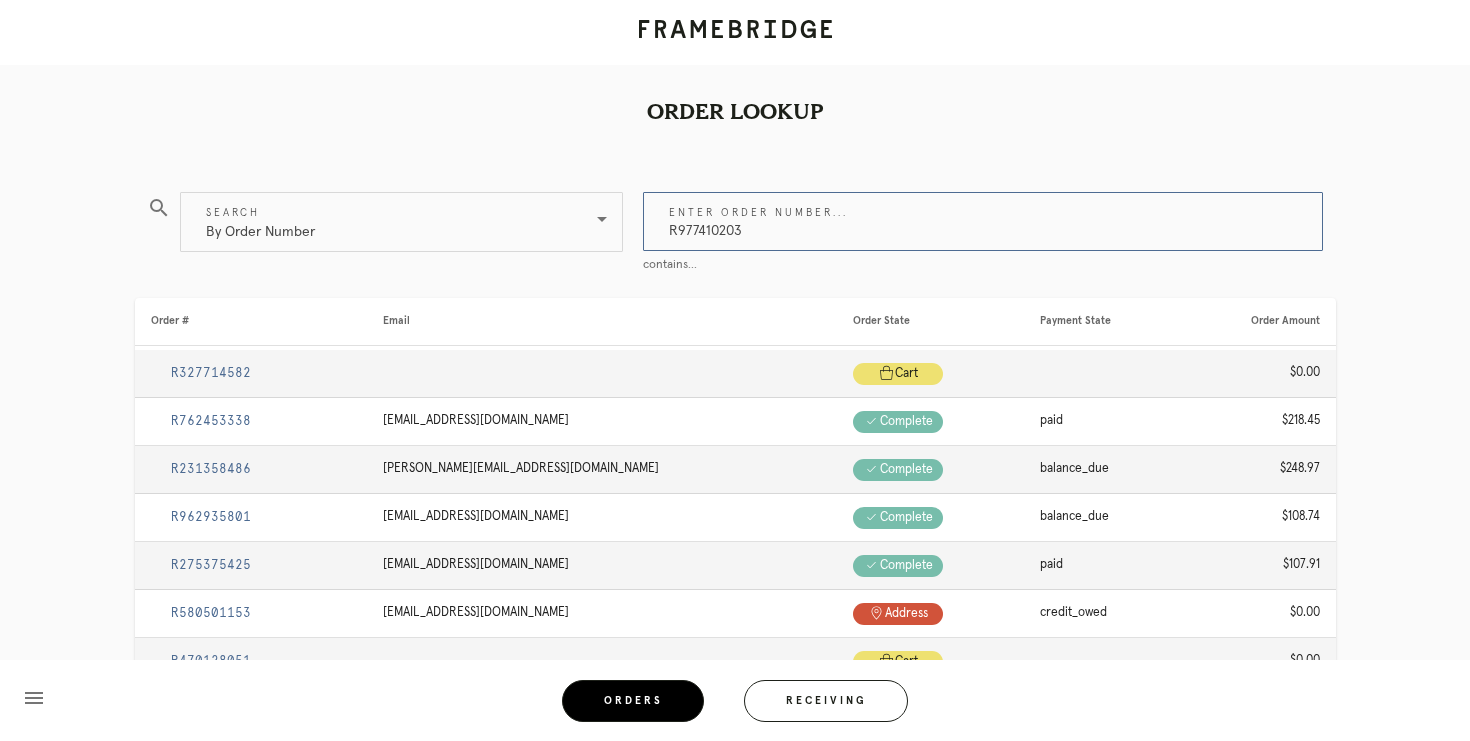 type on "R977410203" 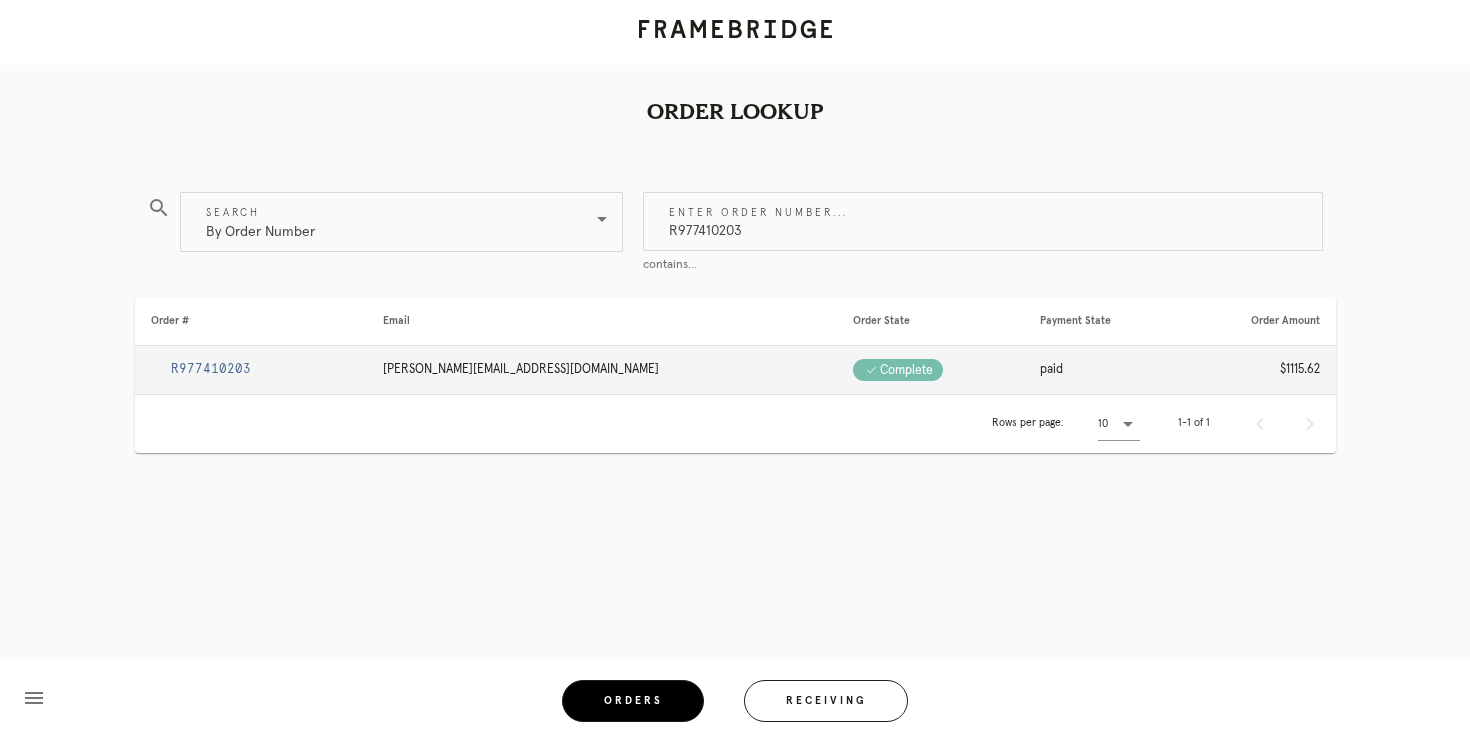 click on "R977410203" at bounding box center [211, 369] 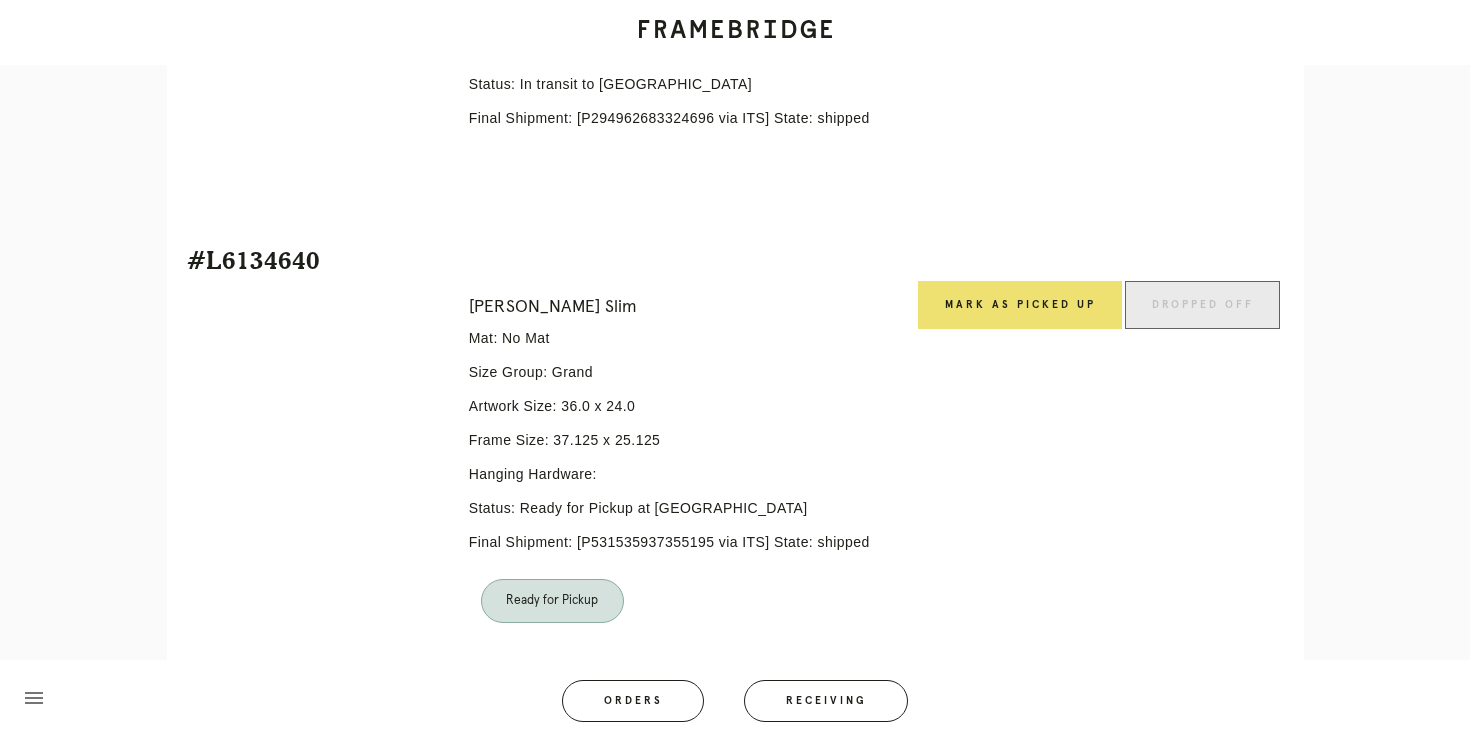 scroll, scrollTop: 744, scrollLeft: 0, axis: vertical 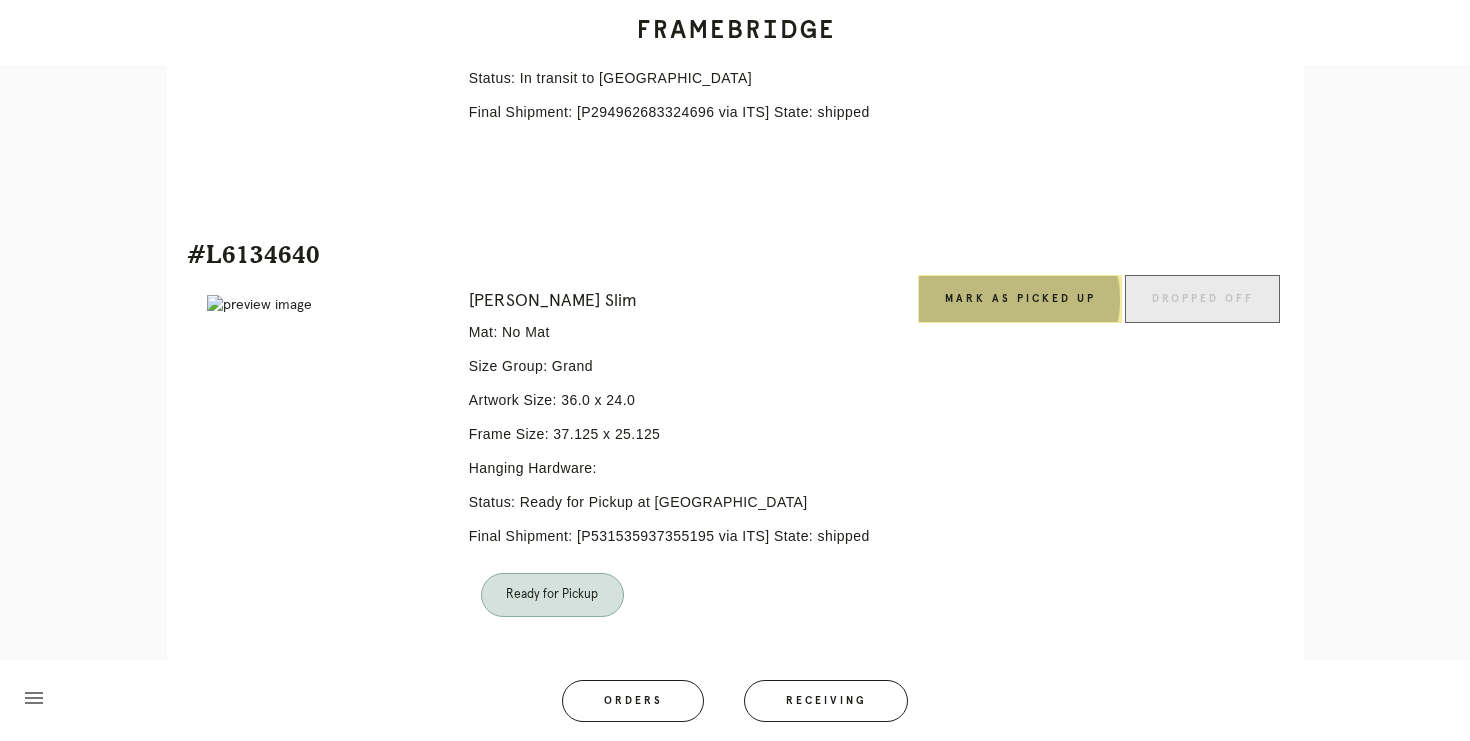 click on "Mark as Picked Up" at bounding box center (1020, 299) 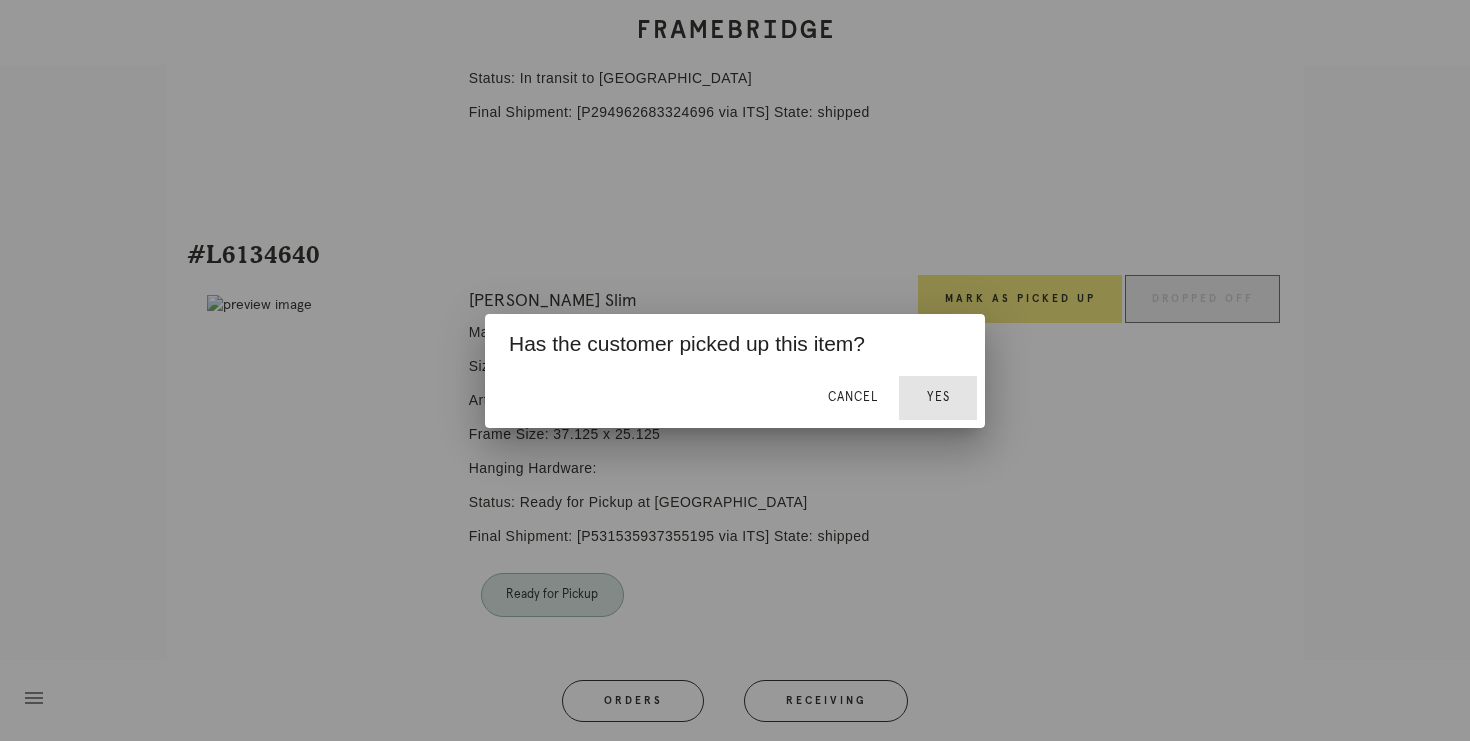 click on "Yes" at bounding box center [938, 397] 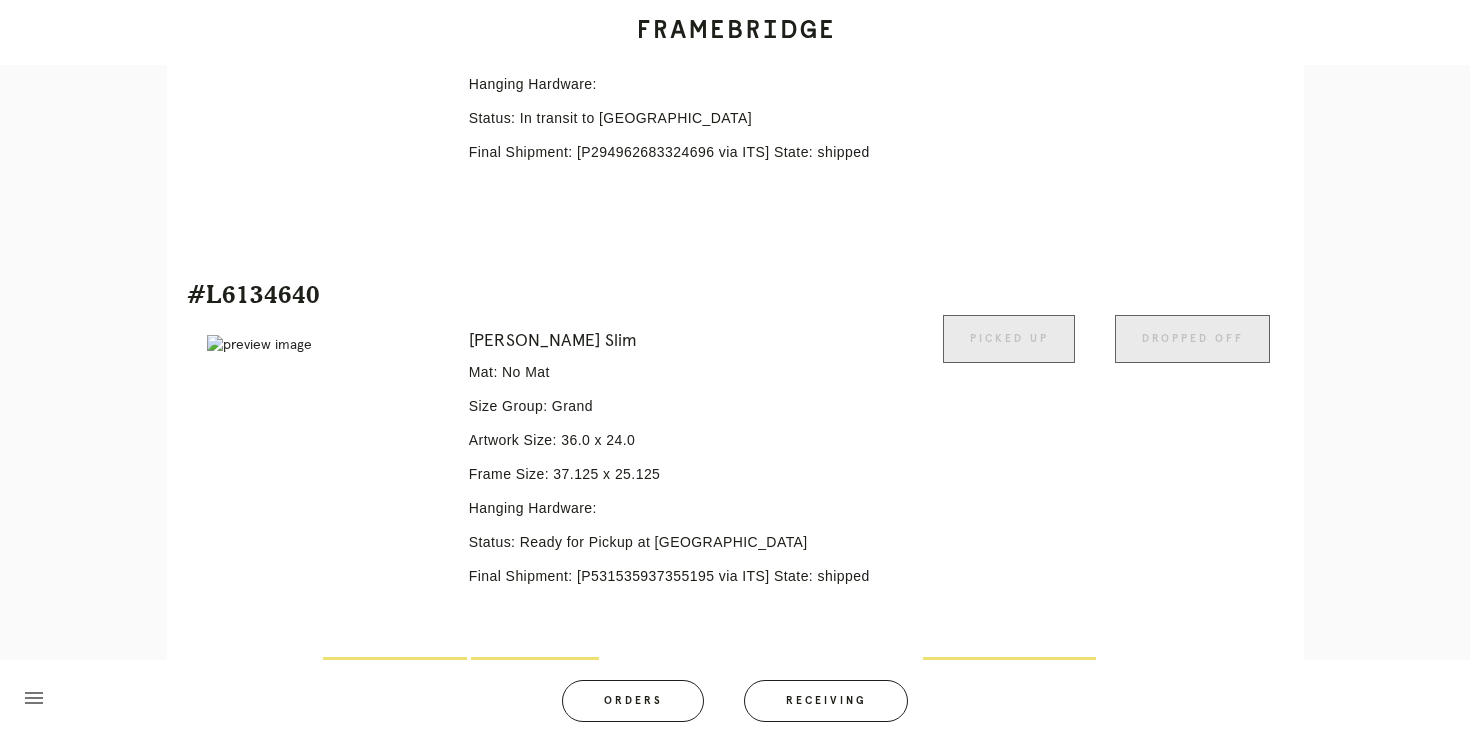 scroll, scrollTop: 0, scrollLeft: 0, axis: both 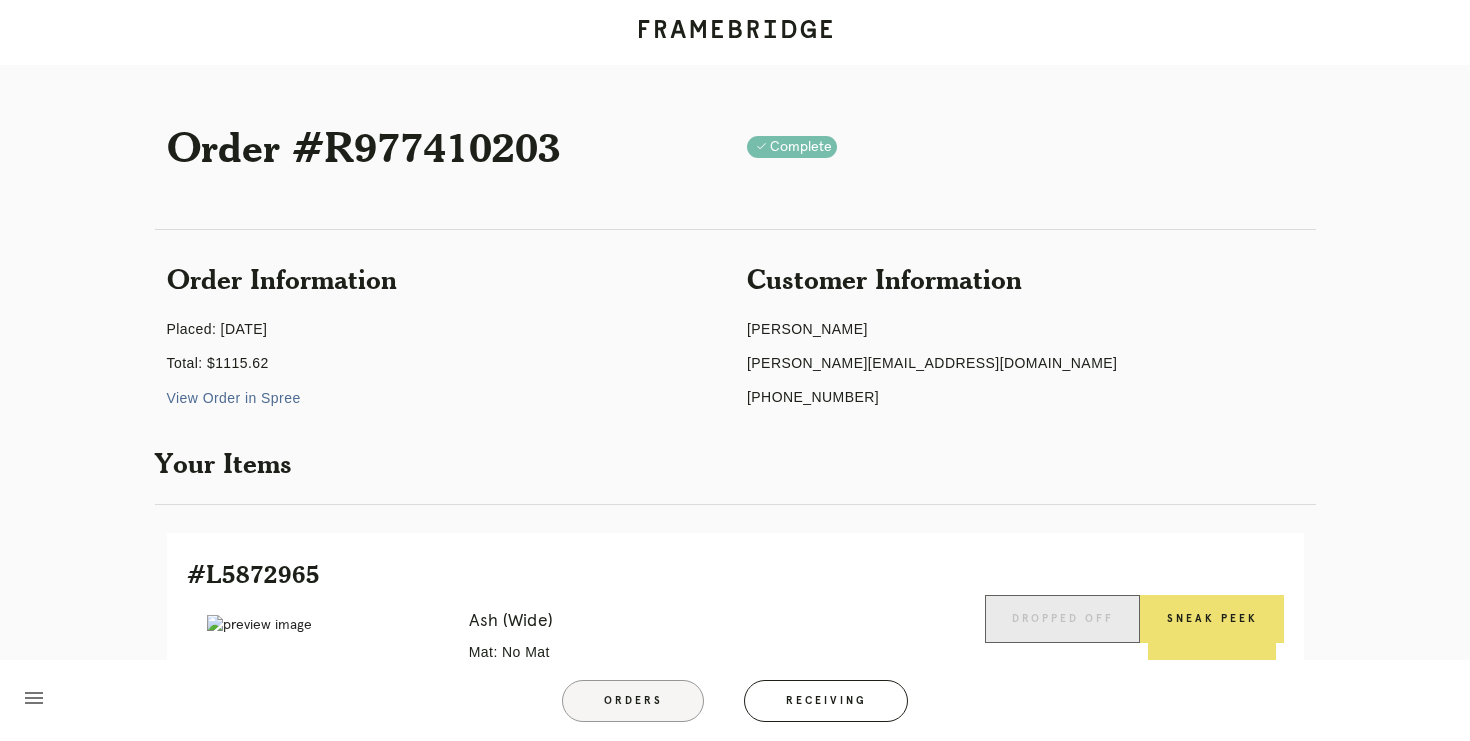 click on "Orders" at bounding box center [633, 701] 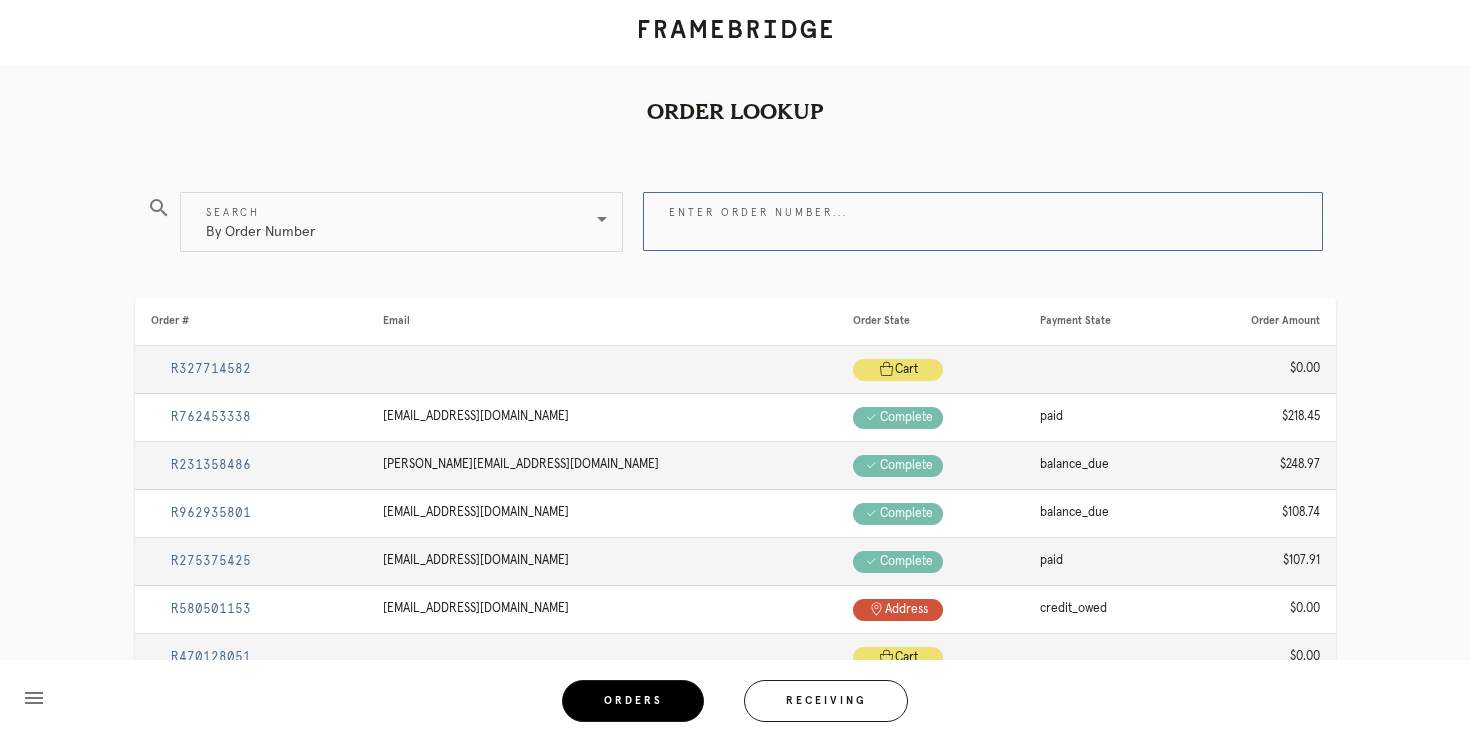 click on "Enter order number..." at bounding box center [983, 221] 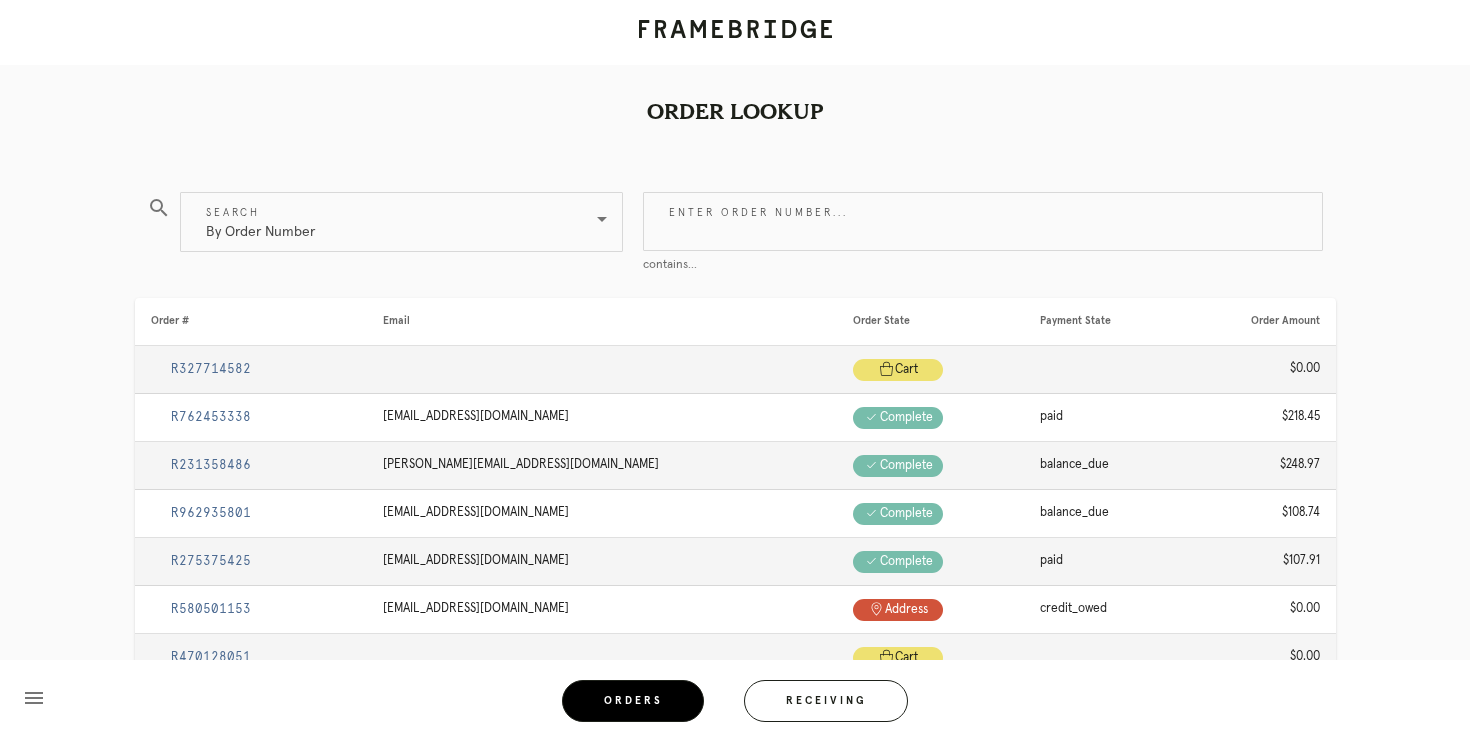 type on "R" 